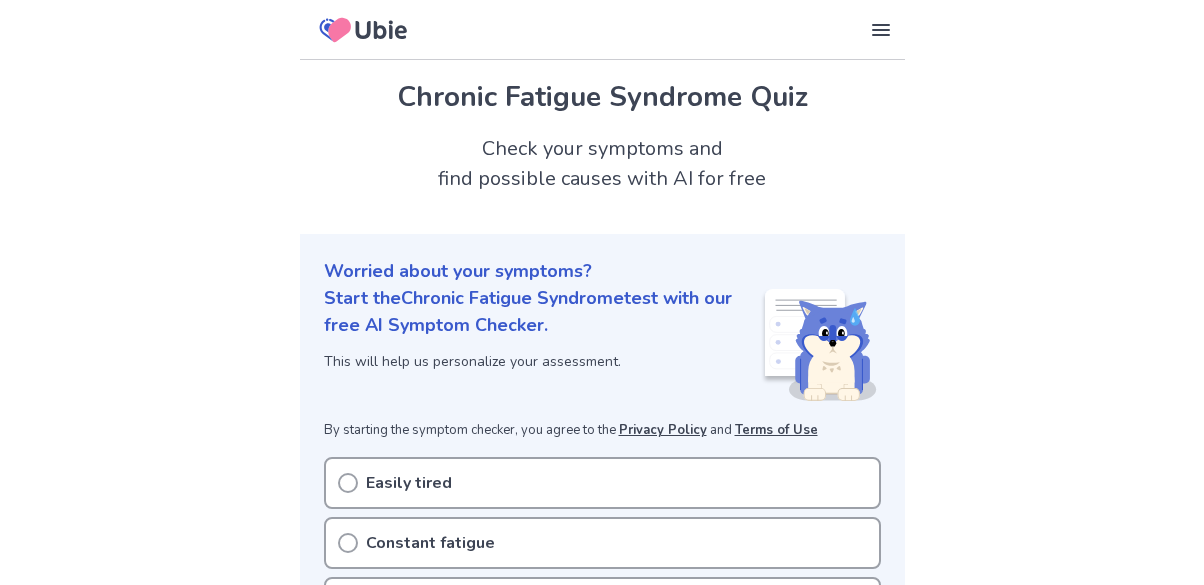 scroll, scrollTop: 0, scrollLeft: 0, axis: both 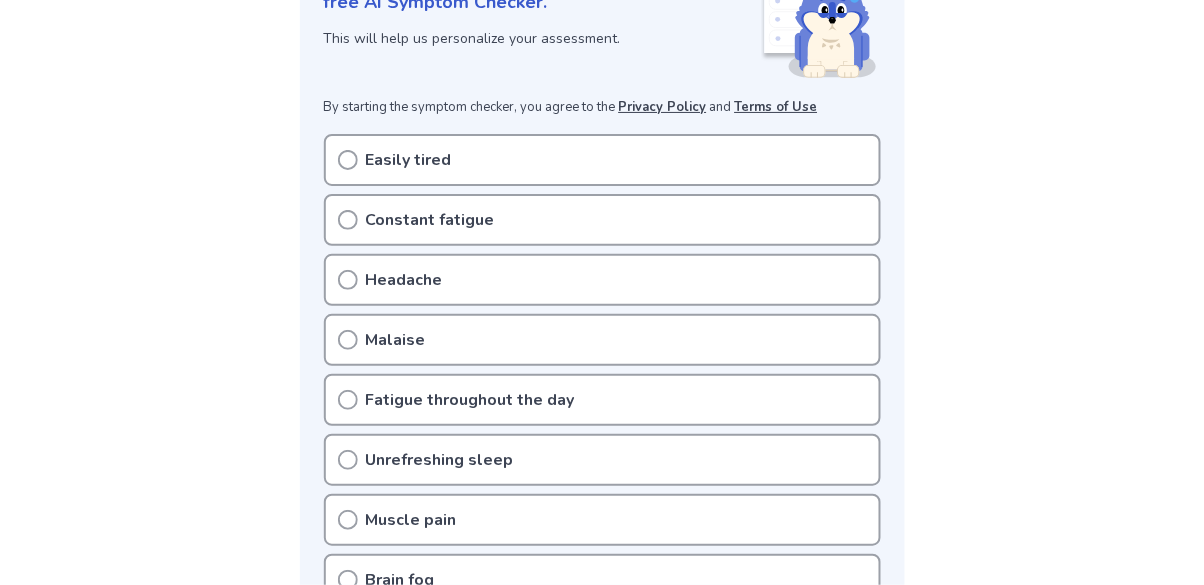 click on "Easily tired" at bounding box center (602, 160) 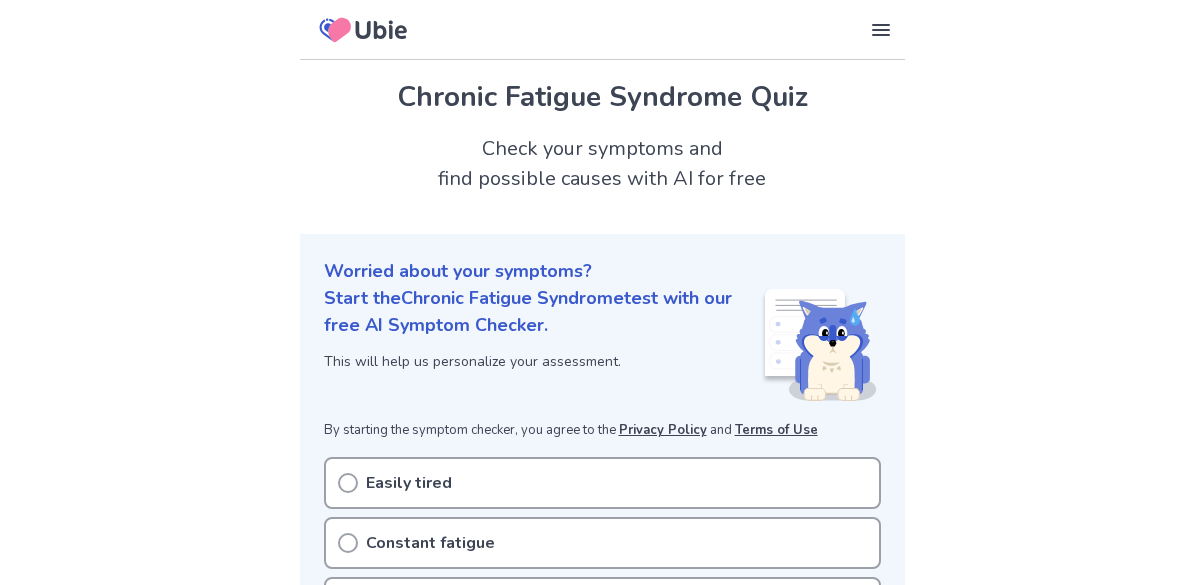 scroll, scrollTop: 322, scrollLeft: 0, axis: vertical 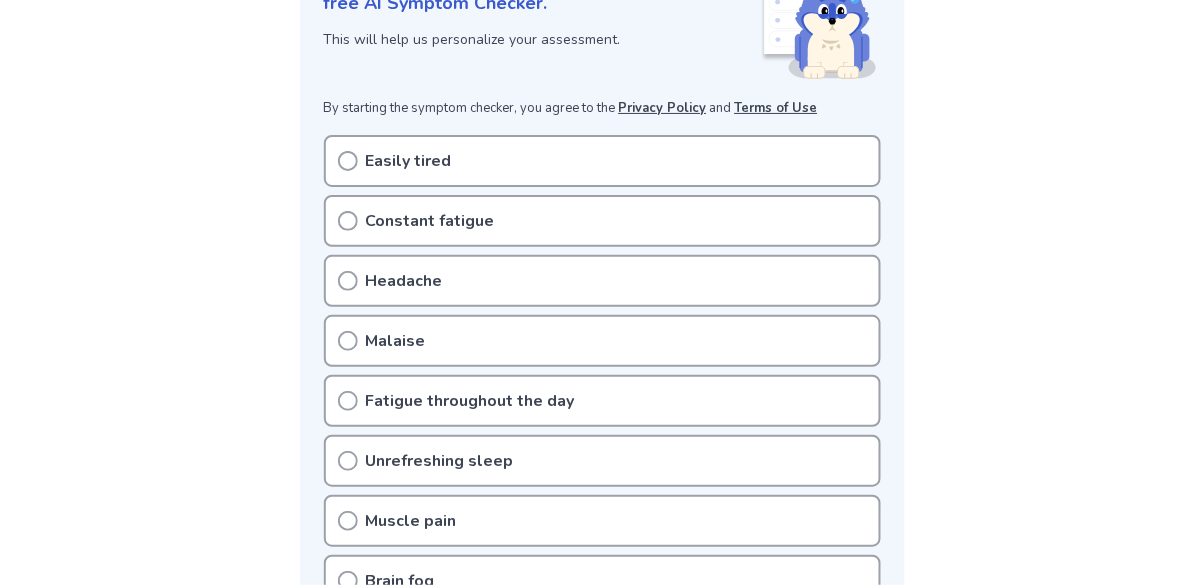 click on "Easily tired" at bounding box center (602, 161) 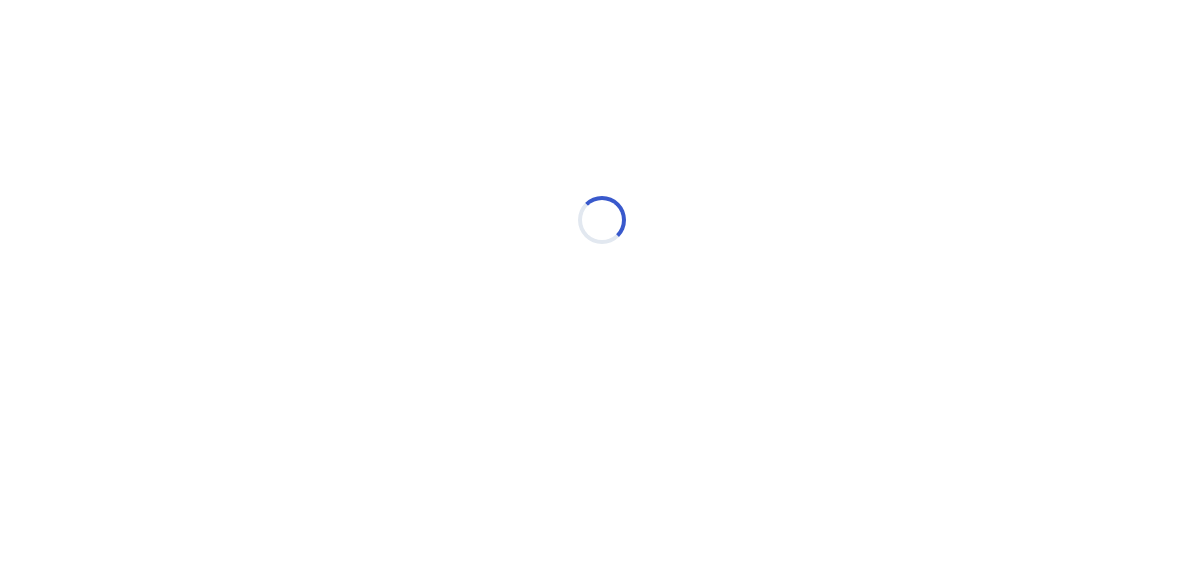 scroll, scrollTop: 0, scrollLeft: 0, axis: both 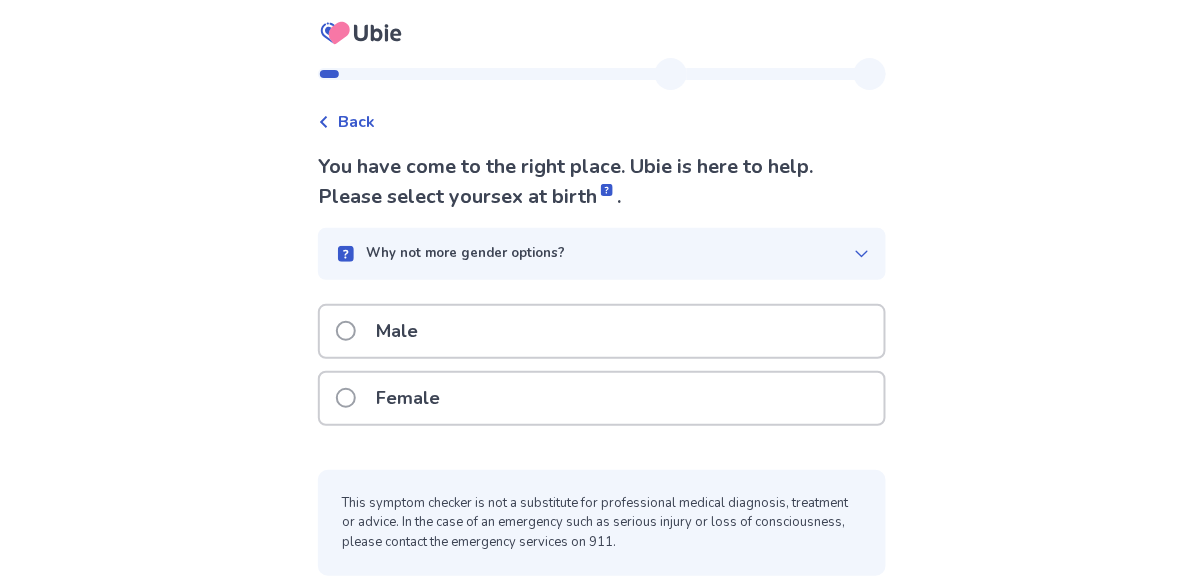 click on "Female" at bounding box center [602, 398] 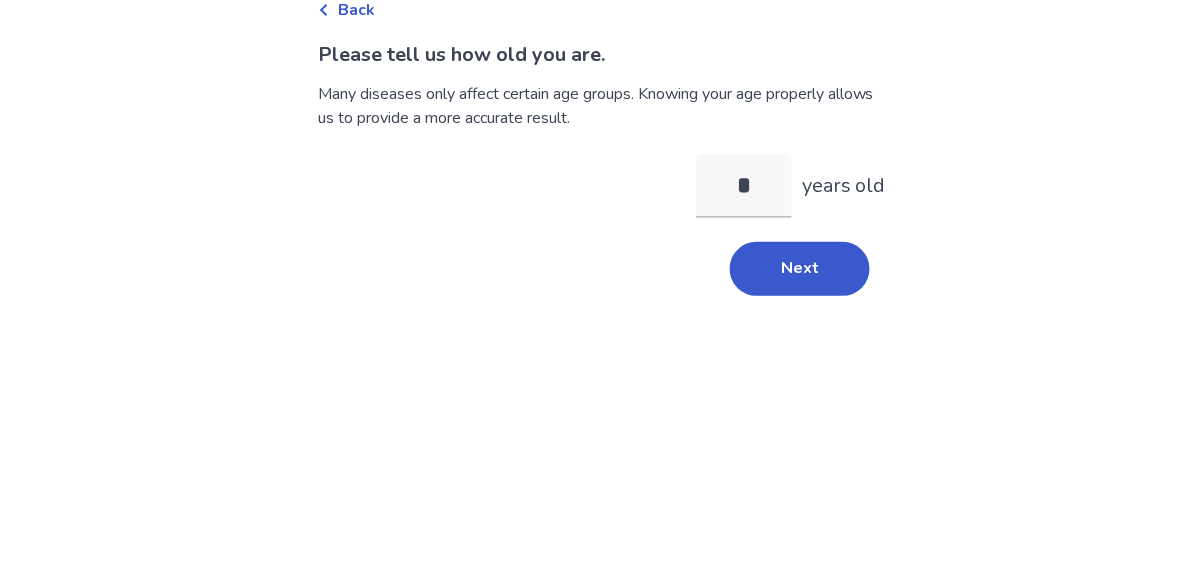 type on "**" 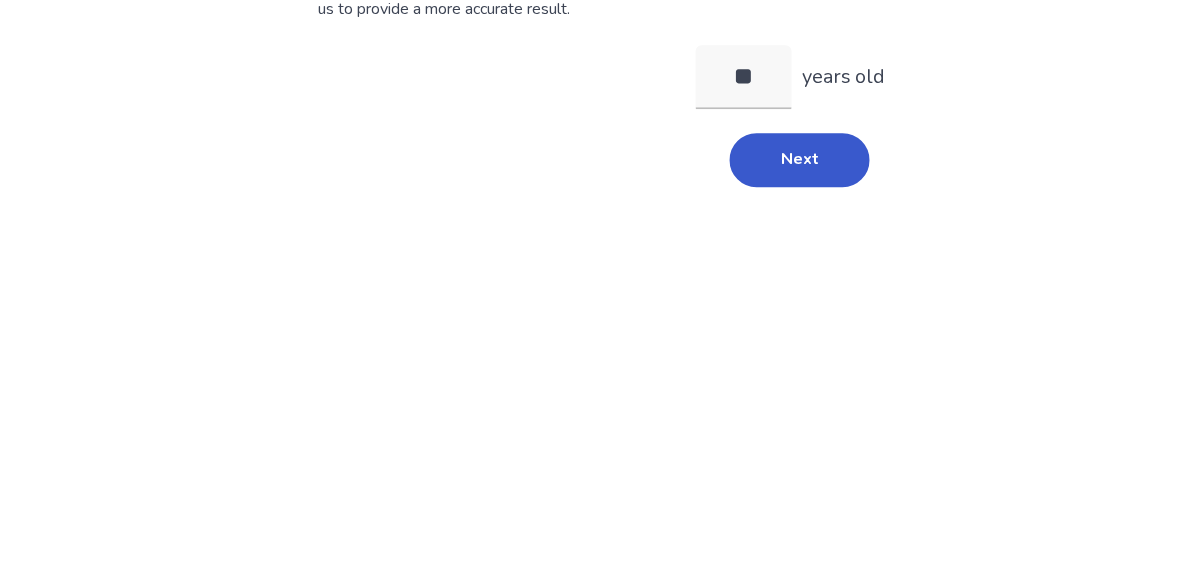 click on "Next" at bounding box center [800, 381] 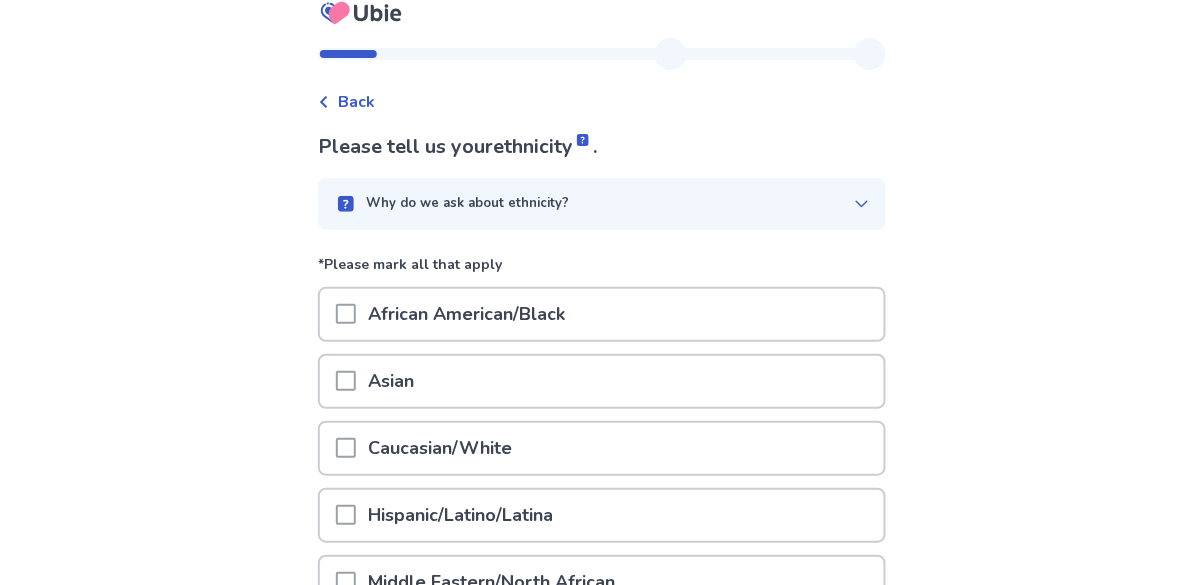 click at bounding box center (346, 381) 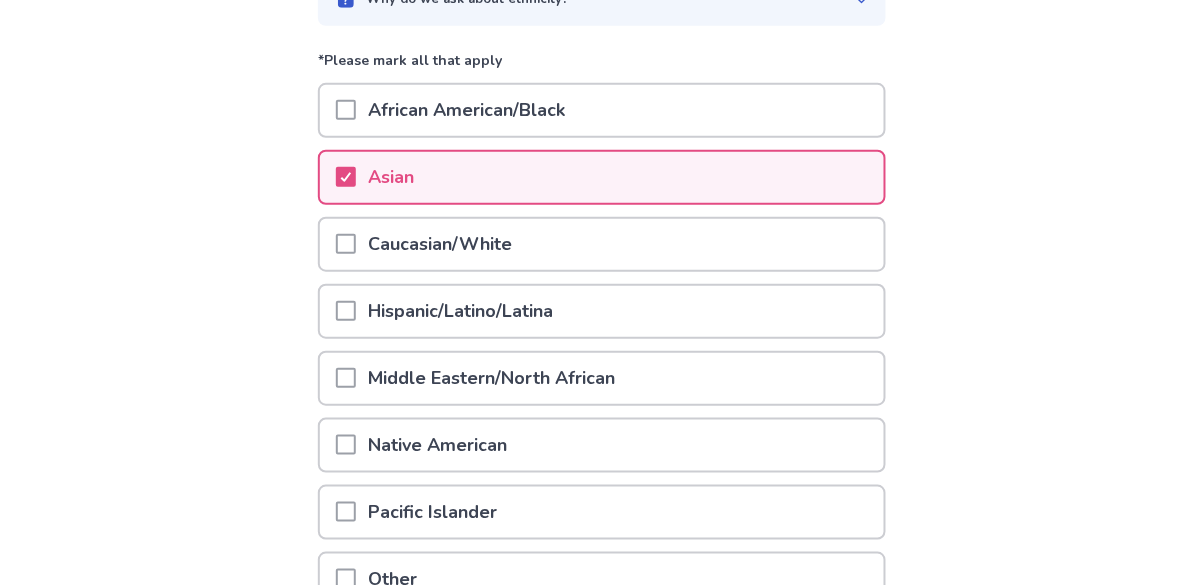scroll, scrollTop: 325, scrollLeft: 0, axis: vertical 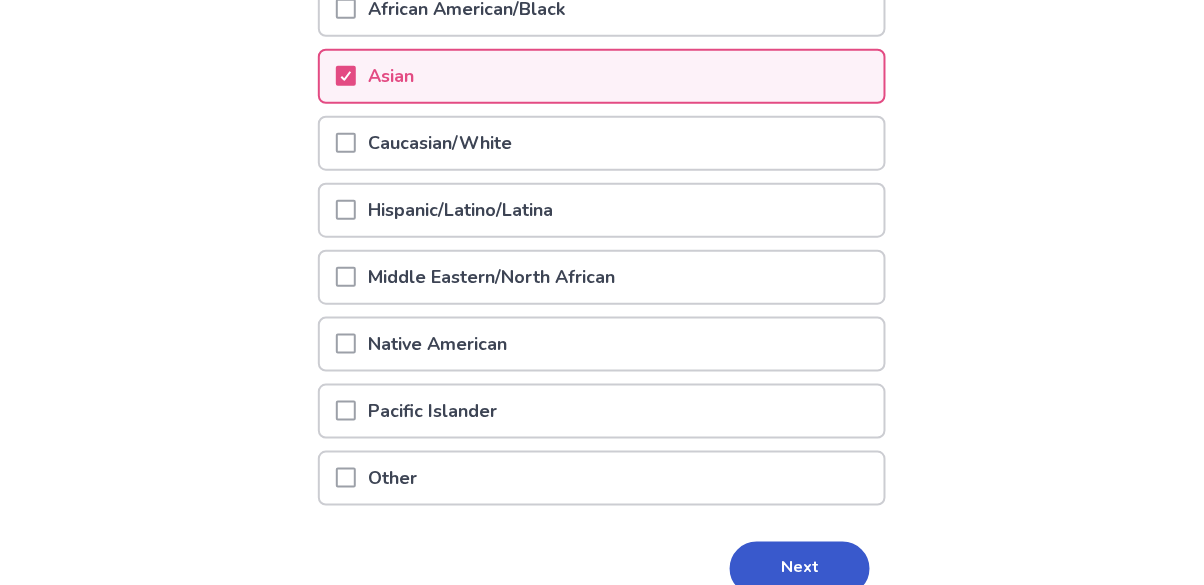 click on "Next" at bounding box center [800, 569] 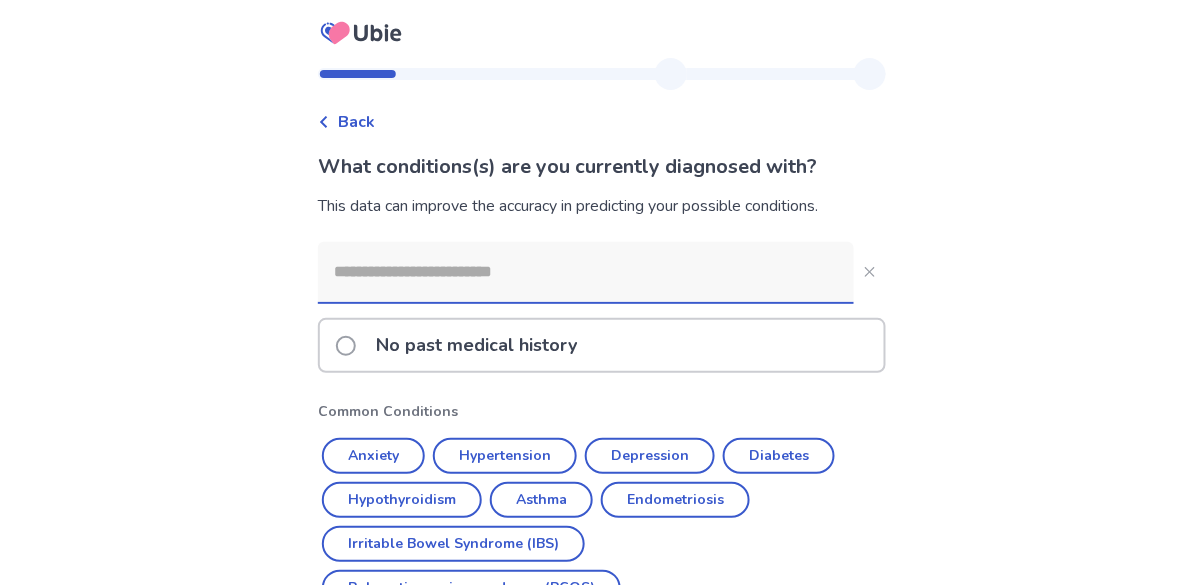 click at bounding box center [586, 272] 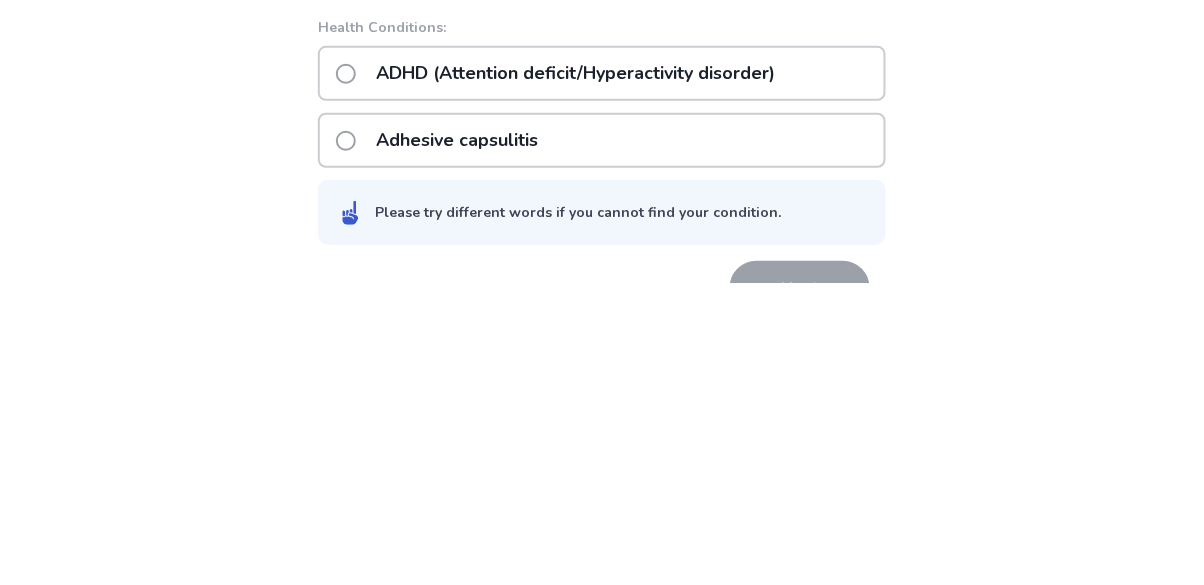 type on "****" 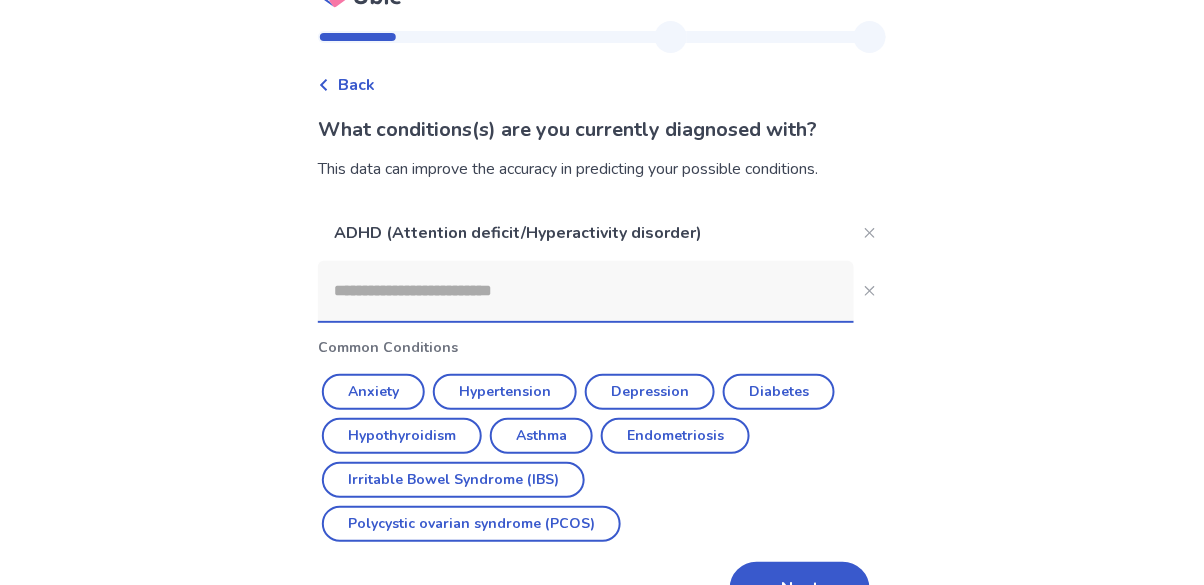 click at bounding box center (586, 291) 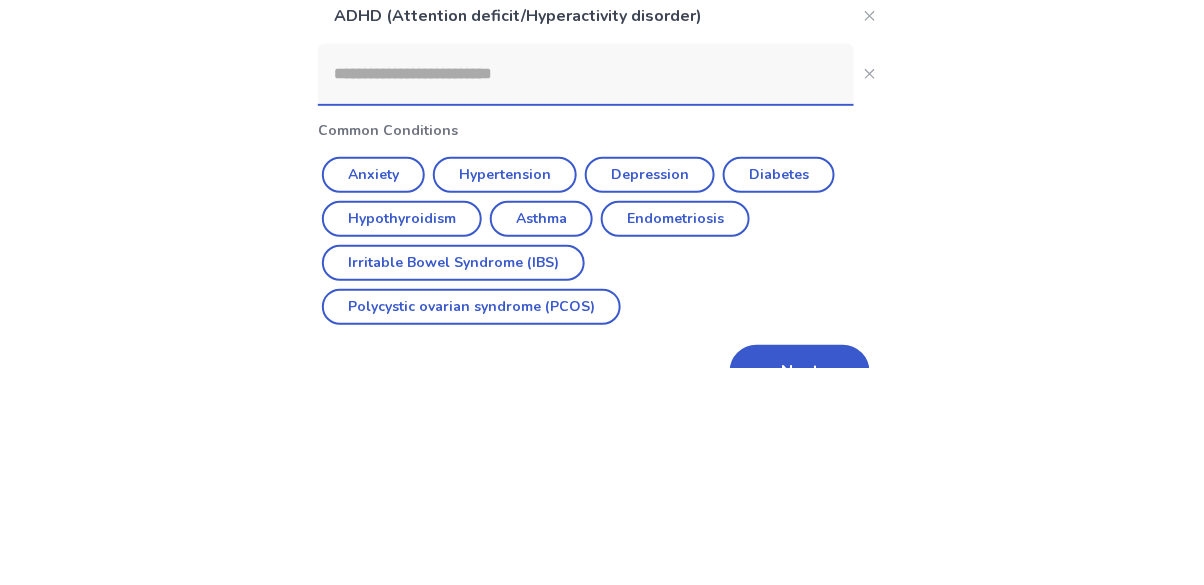 click on "Anxiety" at bounding box center [373, 392] 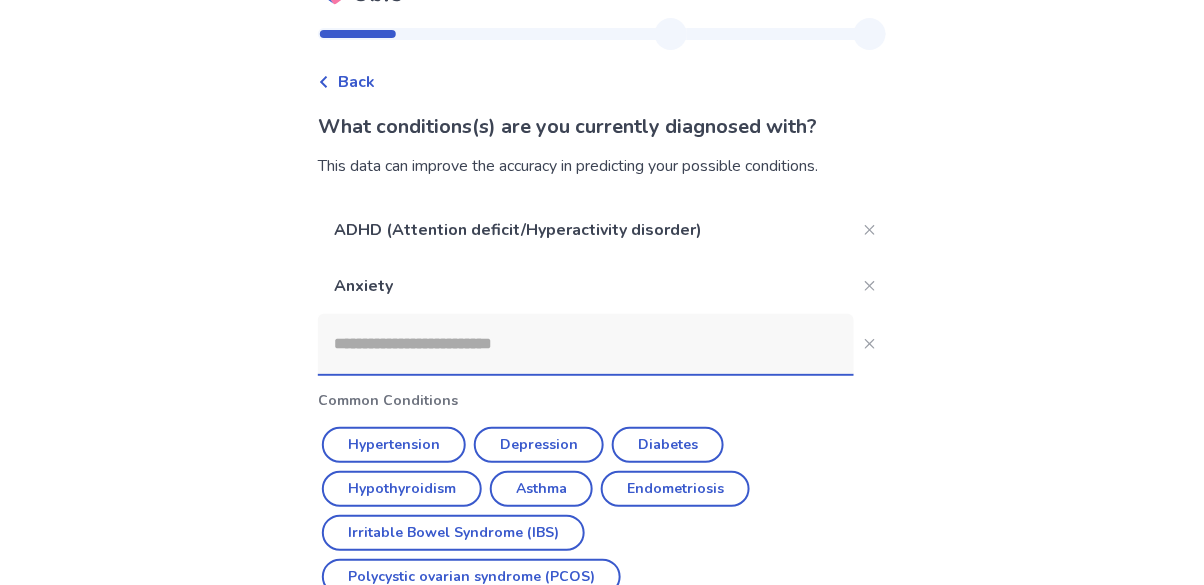 scroll, scrollTop: 52, scrollLeft: 0, axis: vertical 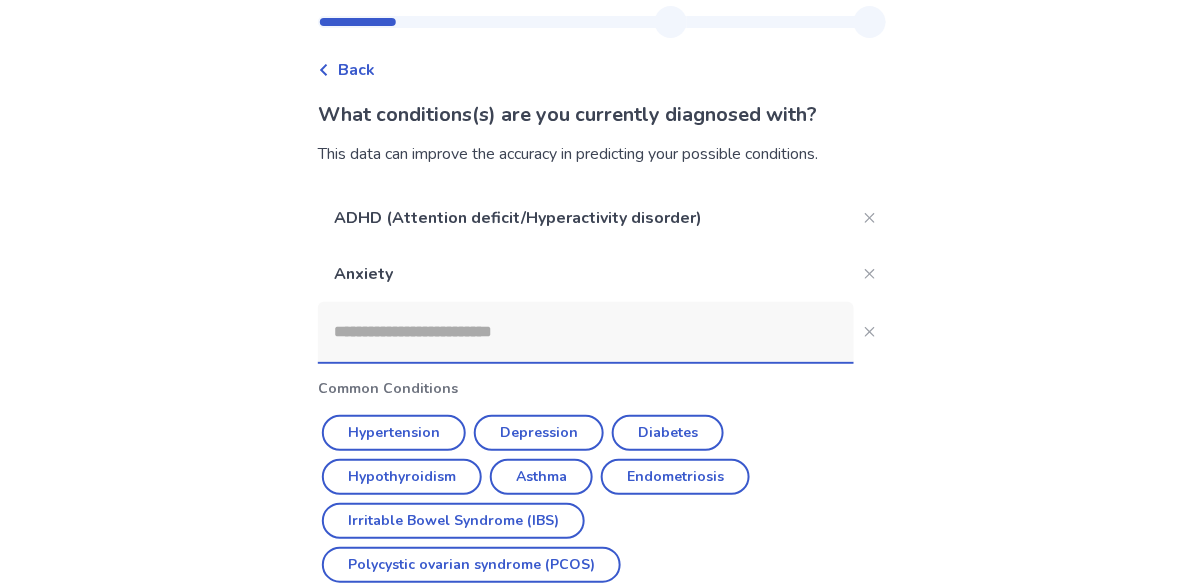 click at bounding box center [586, 332] 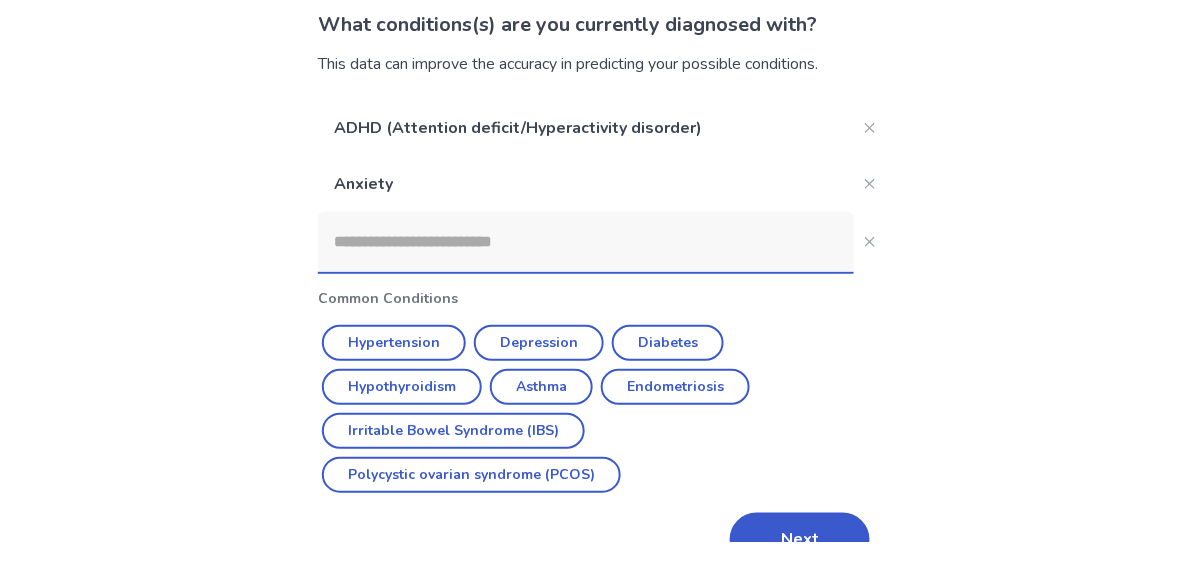 click on "Back What conditions(s) are you currently diagnosed with? This data can improve the accuracy in predicting your possible conditions. ADHD (Attention deficit/Hyperactivity disorder) Anxiety Common Conditions Hypertension Depression Diabetes Hypothyroidism Asthma Endometriosis Irritable Bowel Syndrome (IBS) Polycystic ovarian syndrome (PCOS) Next" at bounding box center (602, 267) 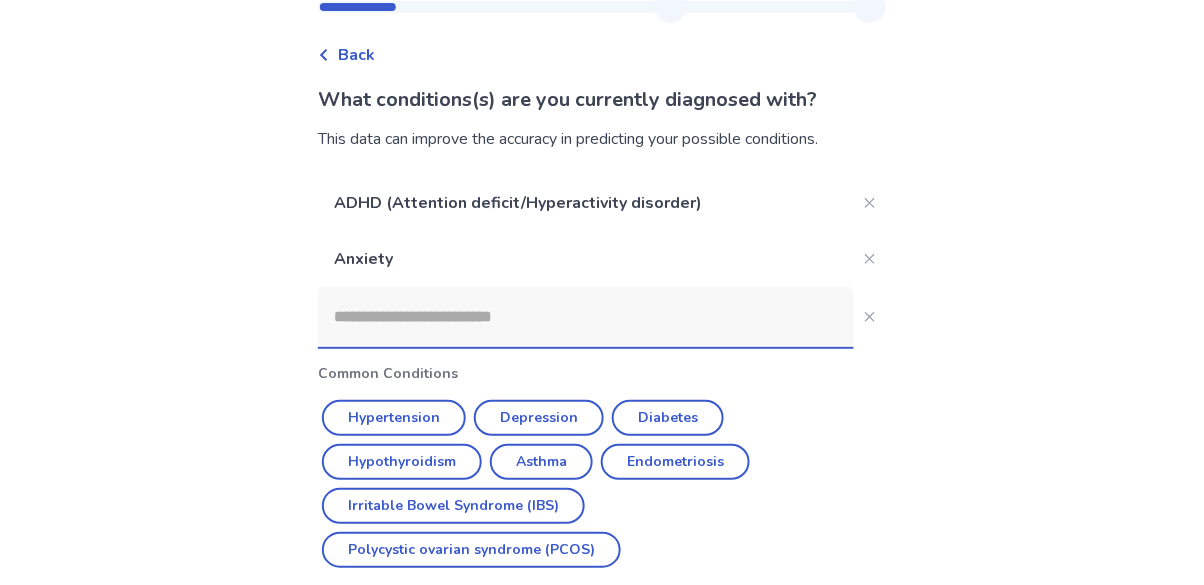 scroll, scrollTop: 43, scrollLeft: 0, axis: vertical 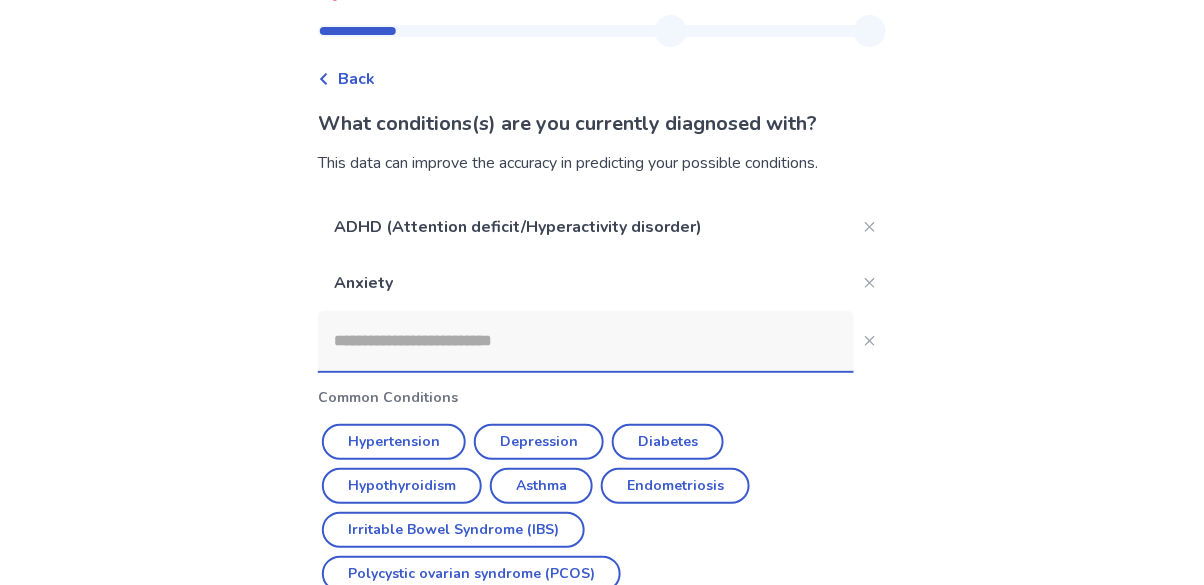 click on "Next" at bounding box center [800, 639] 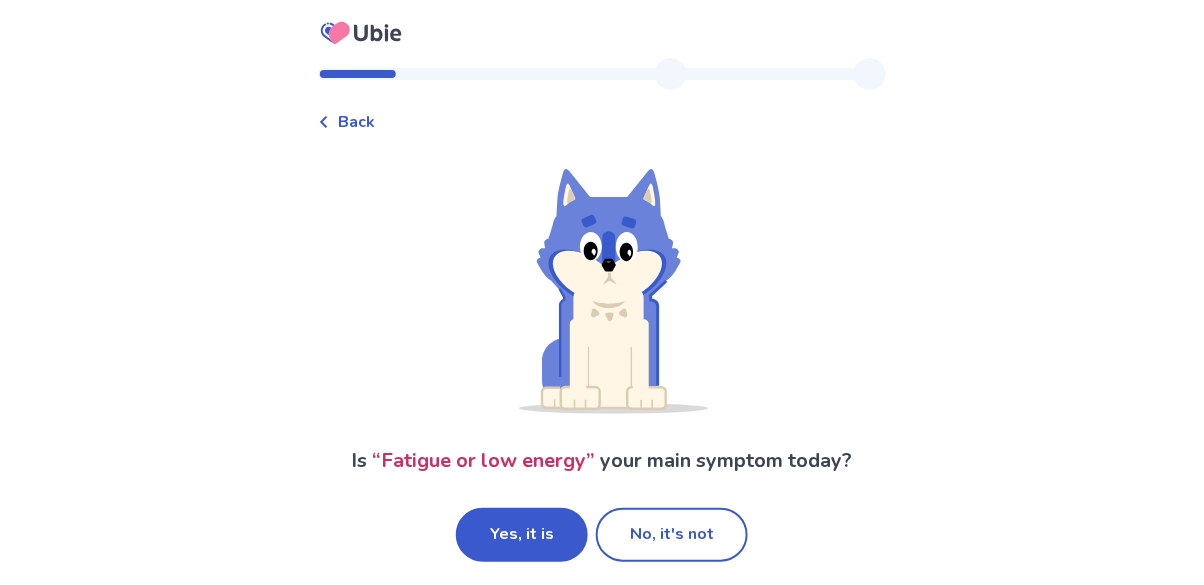 click on "Yes, it is" at bounding box center (522, 535) 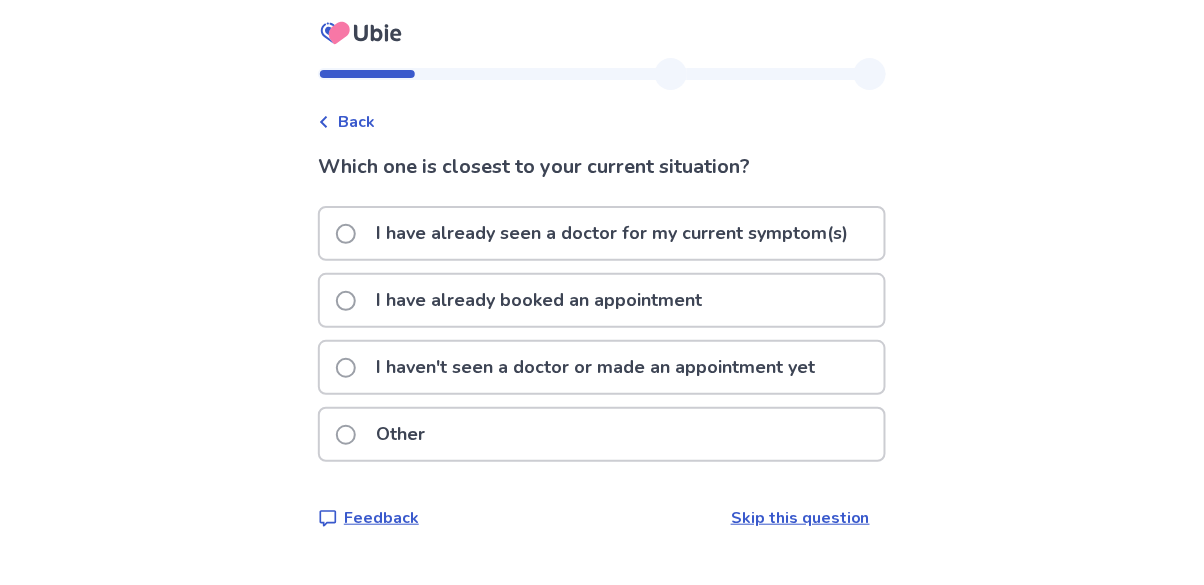 click on "I haven't seen a doctor or made an appointment yet" at bounding box center [581, 367] 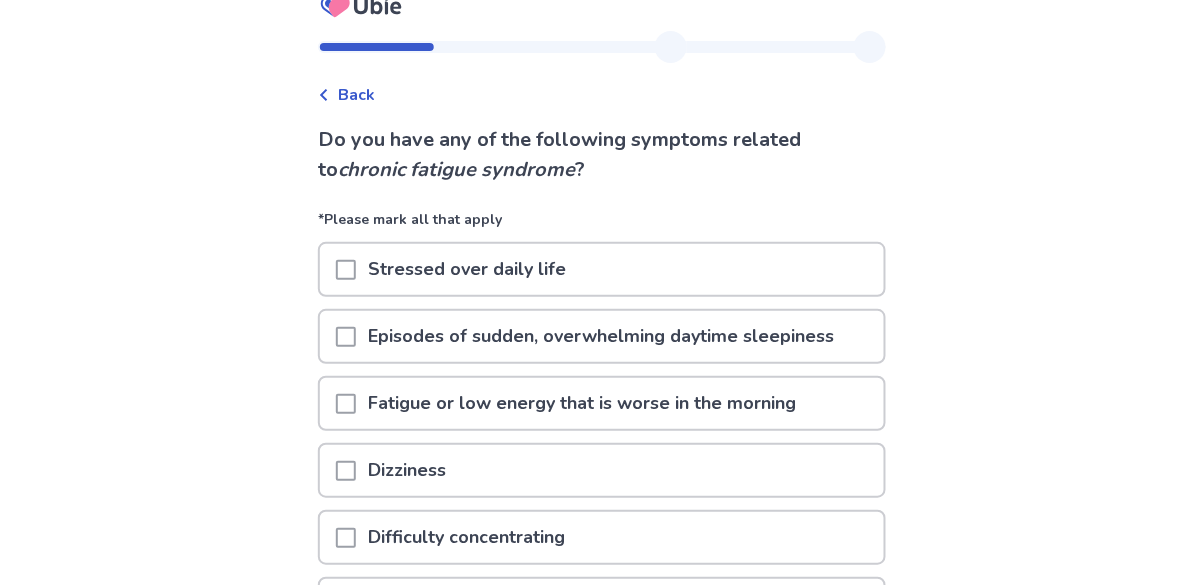 scroll, scrollTop: 62, scrollLeft: 0, axis: vertical 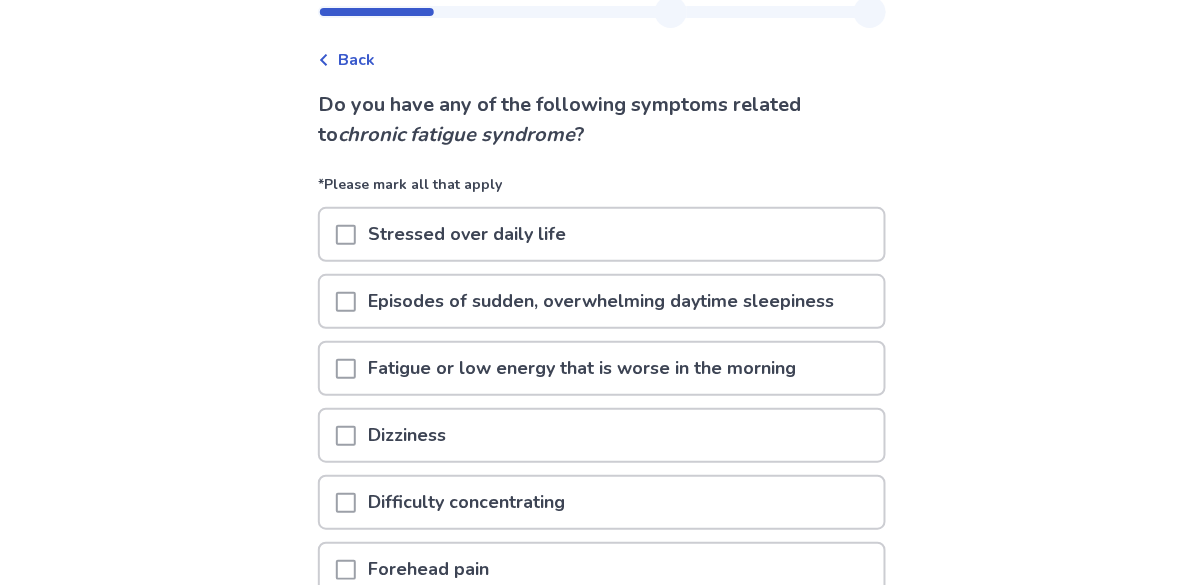 click at bounding box center [346, 302] 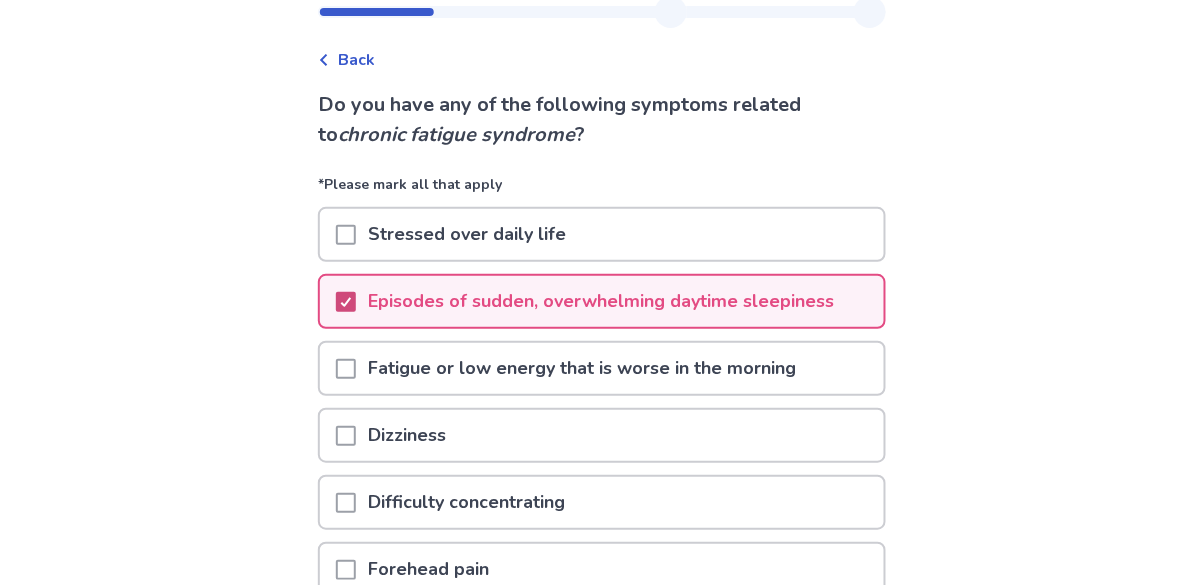 click at bounding box center [346, 369] 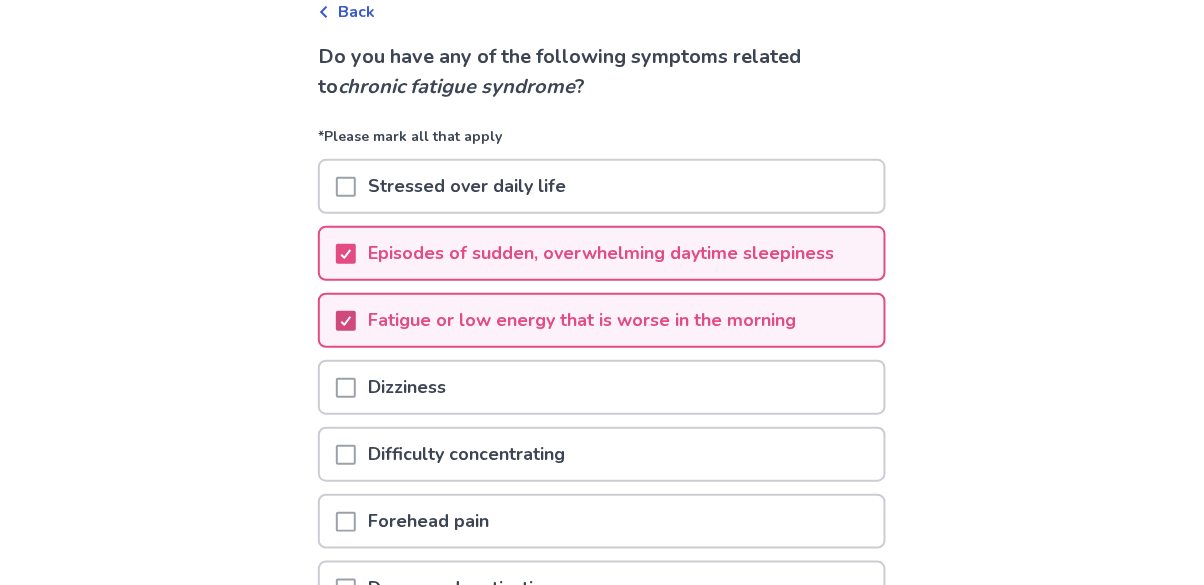 scroll, scrollTop: 135, scrollLeft: 0, axis: vertical 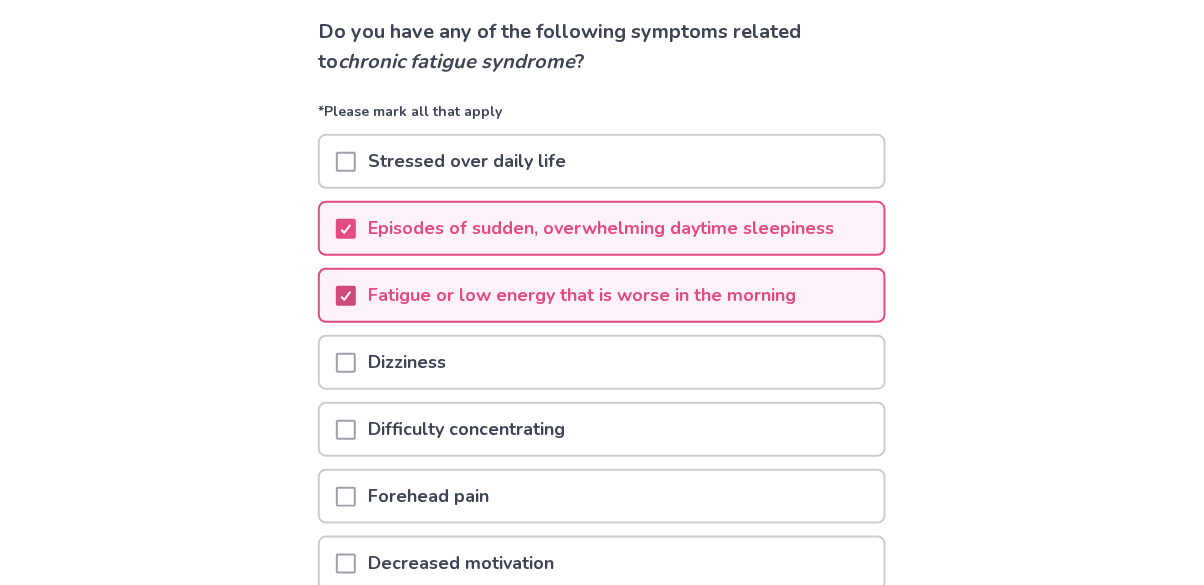 click 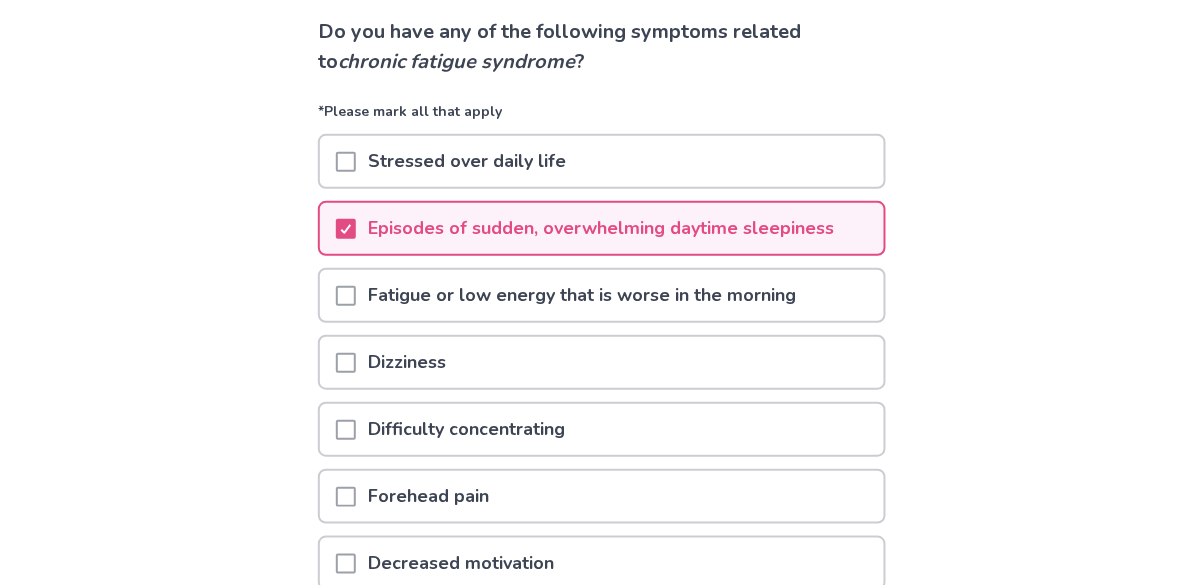 click at bounding box center [346, 363] 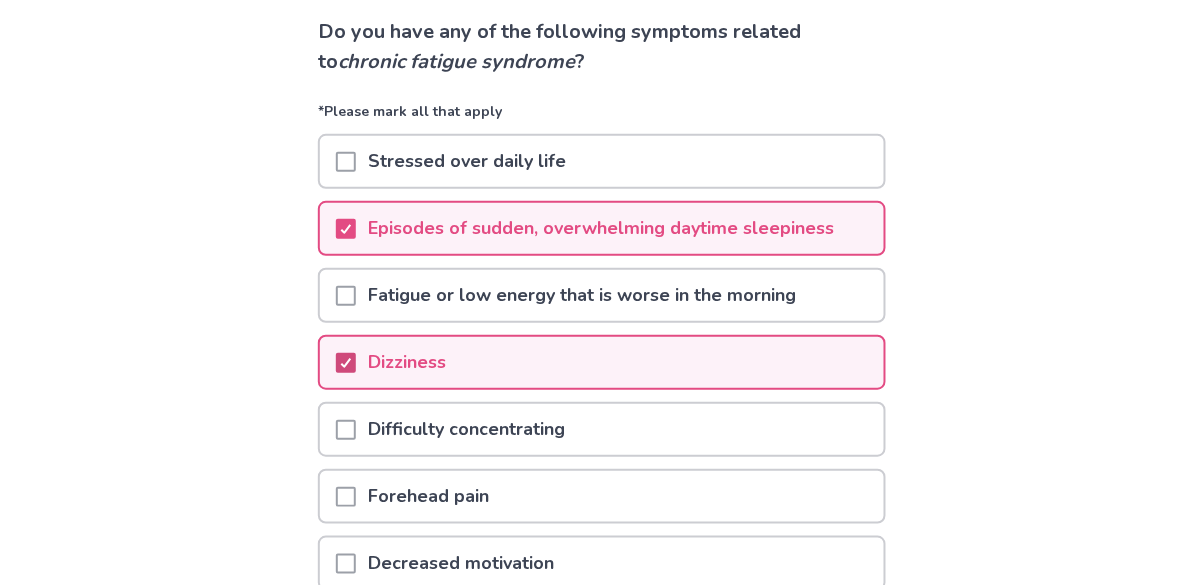 click at bounding box center (346, 296) 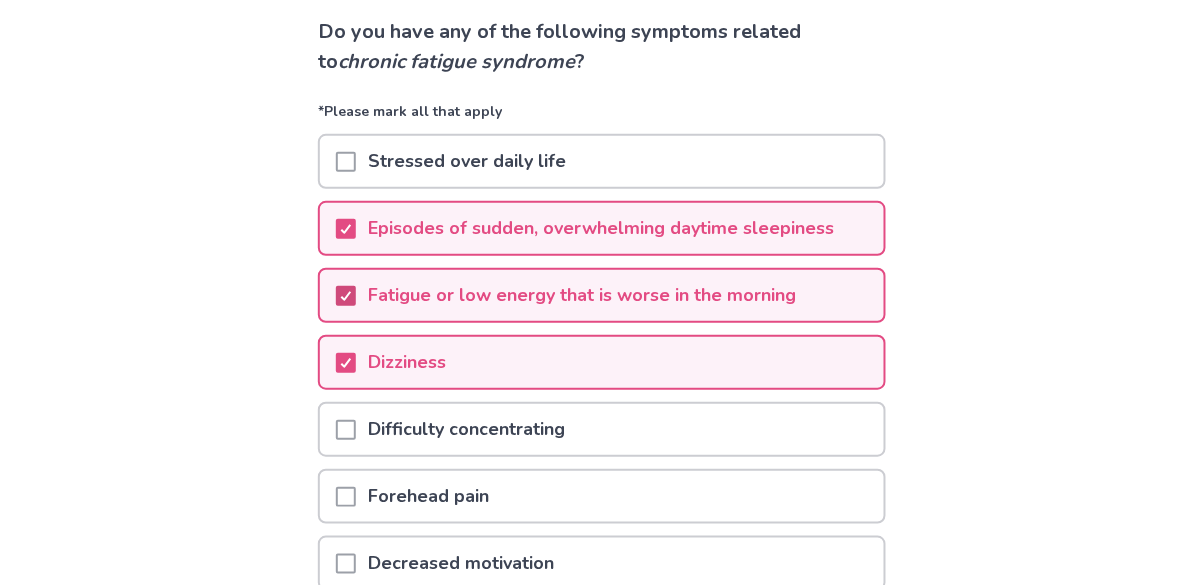 click at bounding box center (346, 430) 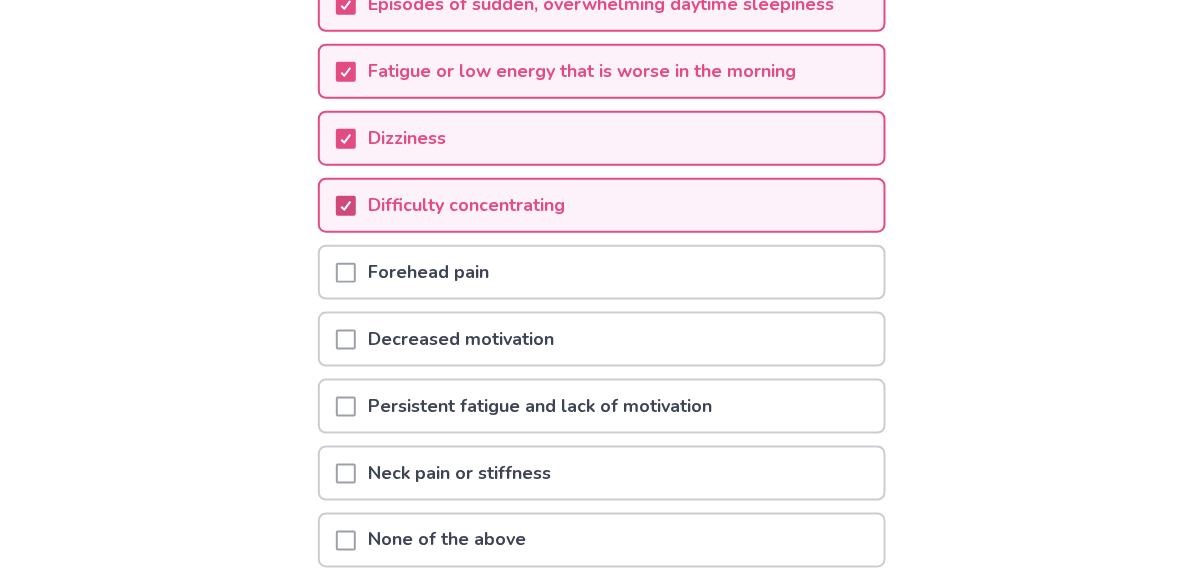 scroll, scrollTop: 363, scrollLeft: 0, axis: vertical 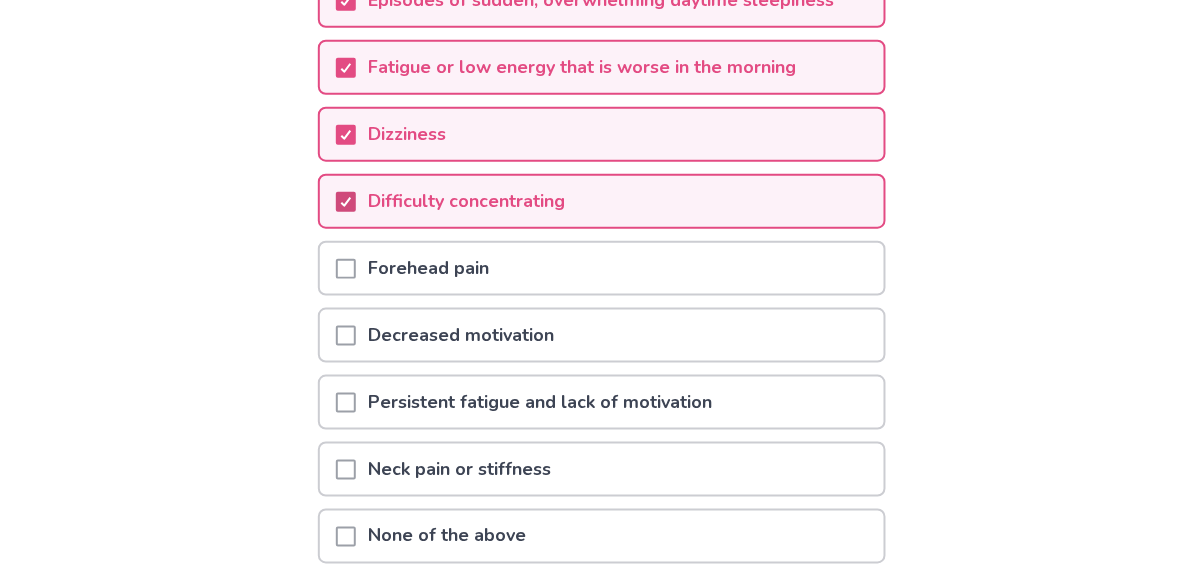 click at bounding box center [346, 336] 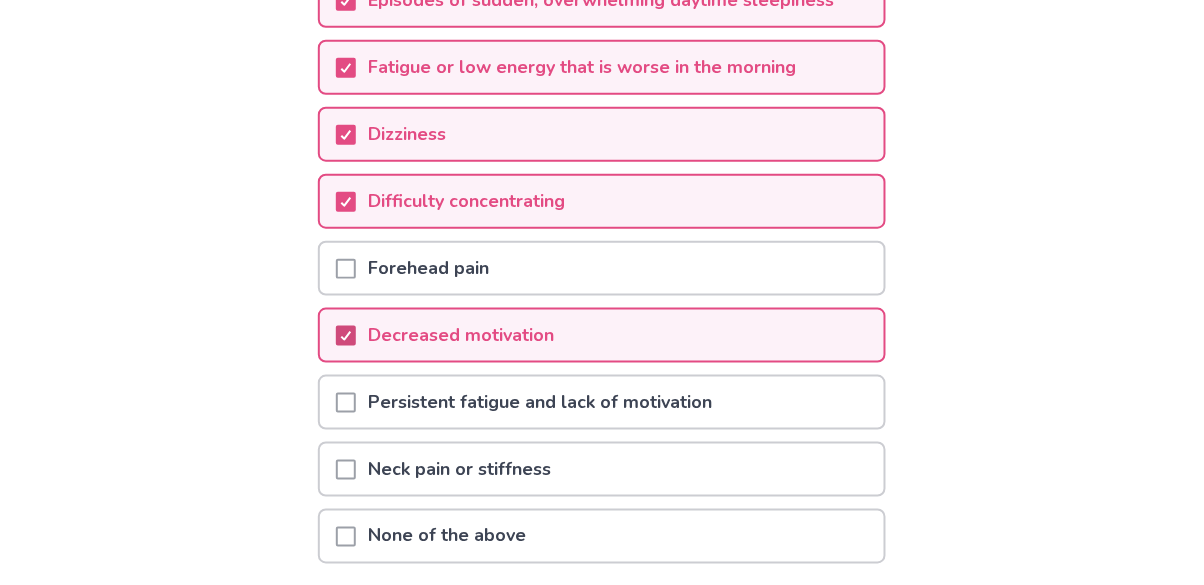 click at bounding box center (346, 403) 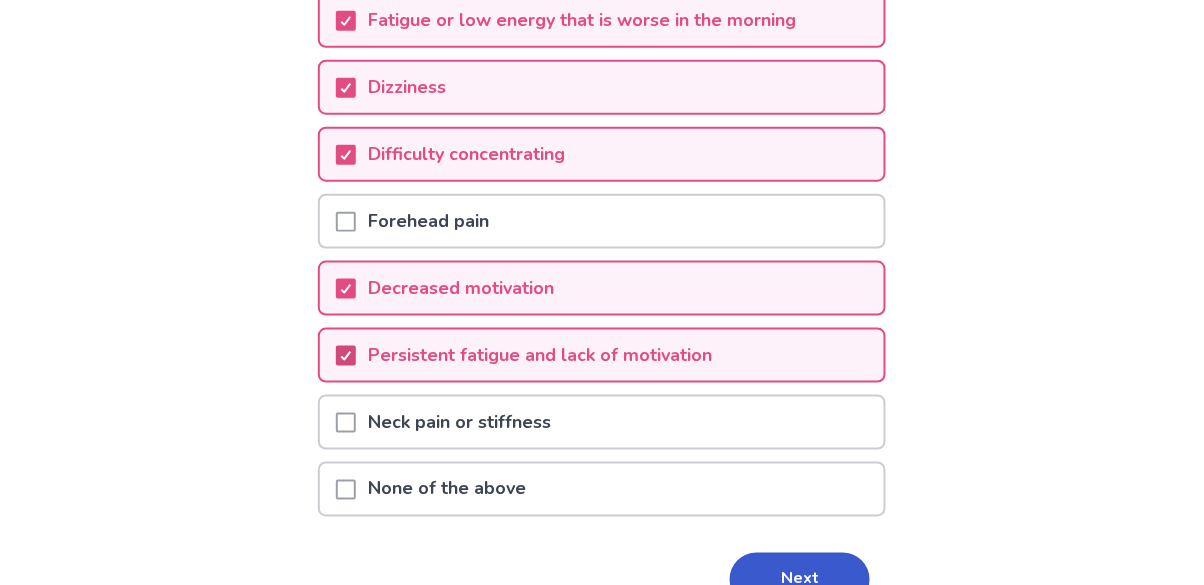 scroll, scrollTop: 421, scrollLeft: 0, axis: vertical 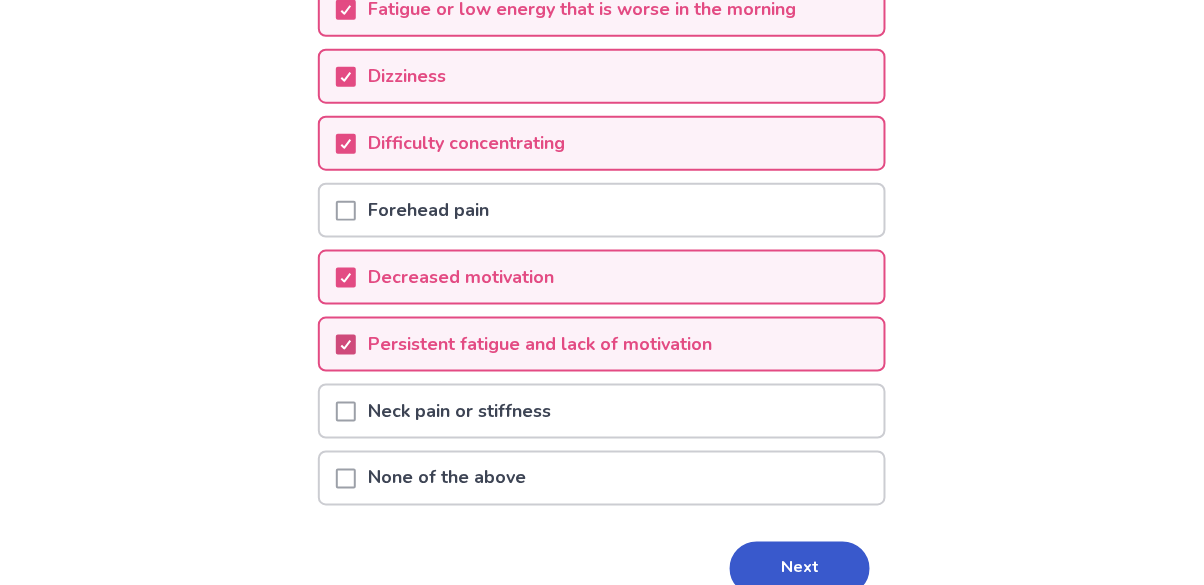 click on "Next" at bounding box center (800, 569) 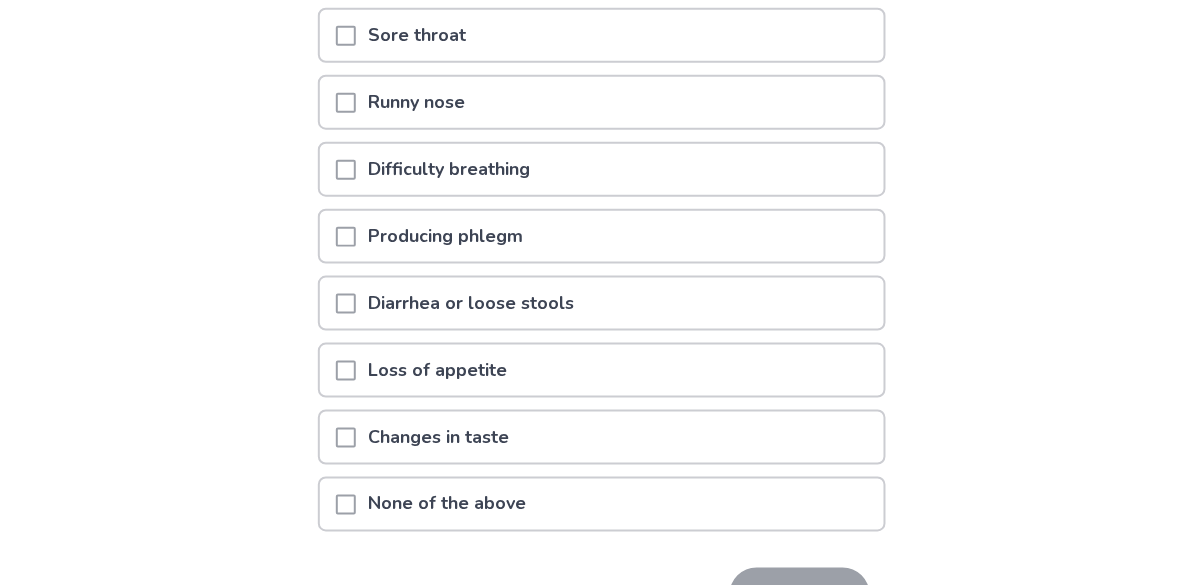scroll, scrollTop: 396, scrollLeft: 0, axis: vertical 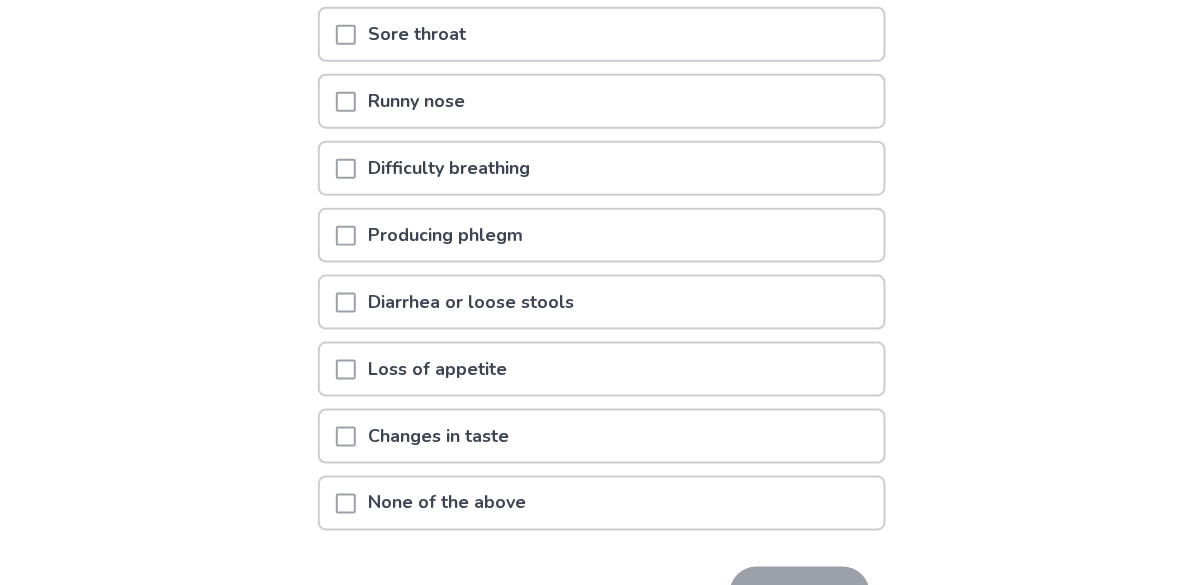 click at bounding box center (346, 370) 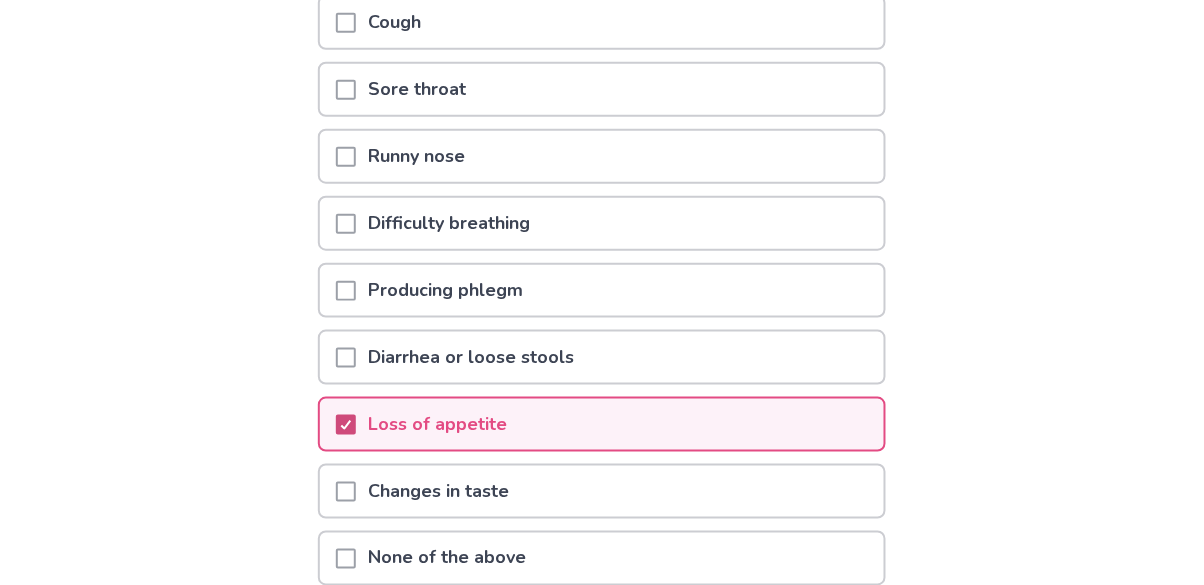 scroll, scrollTop: 354, scrollLeft: 0, axis: vertical 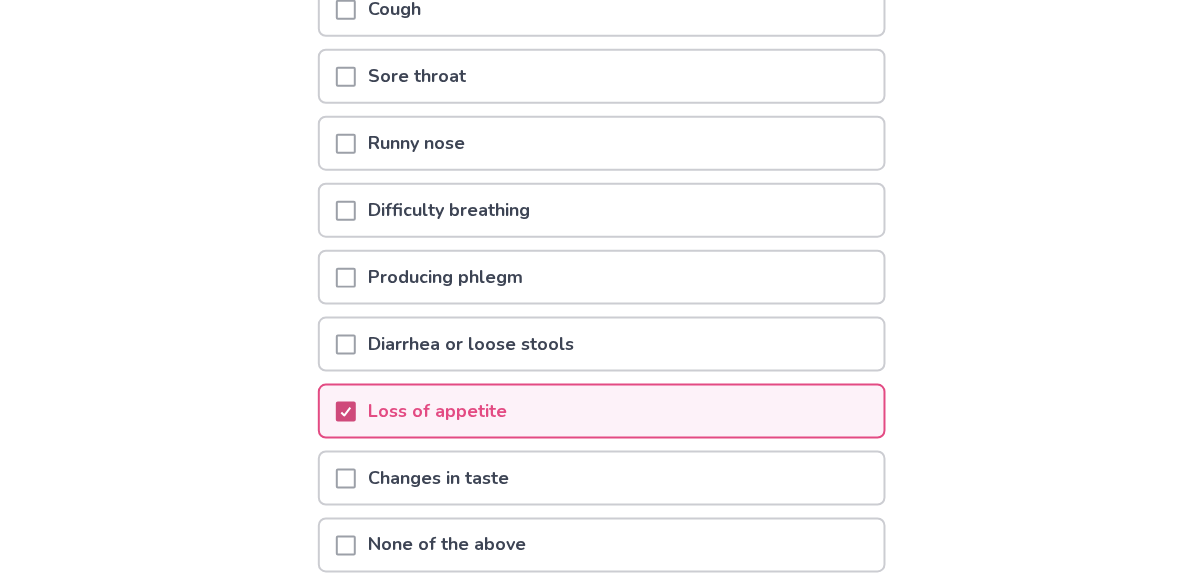 click on "Next" at bounding box center (800, 636) 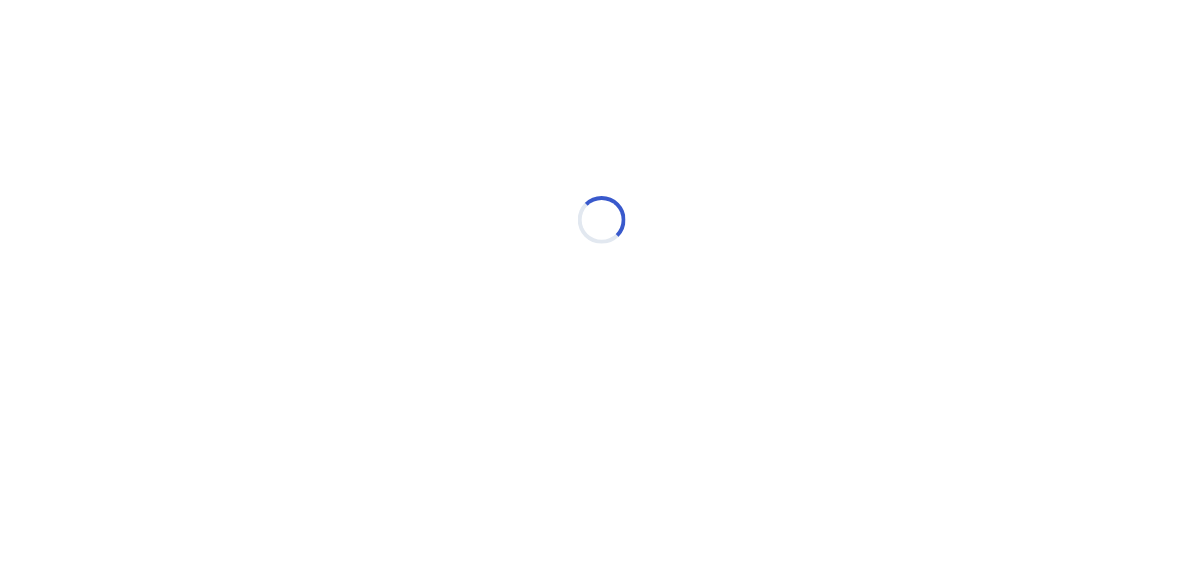 select on "*" 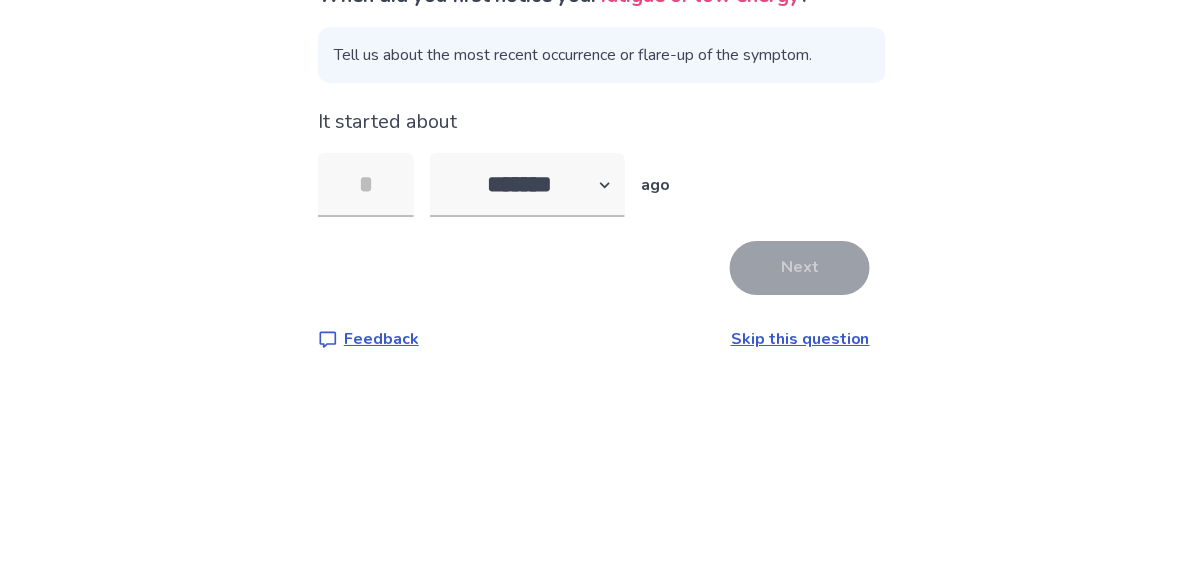 scroll, scrollTop: 96, scrollLeft: 0, axis: vertical 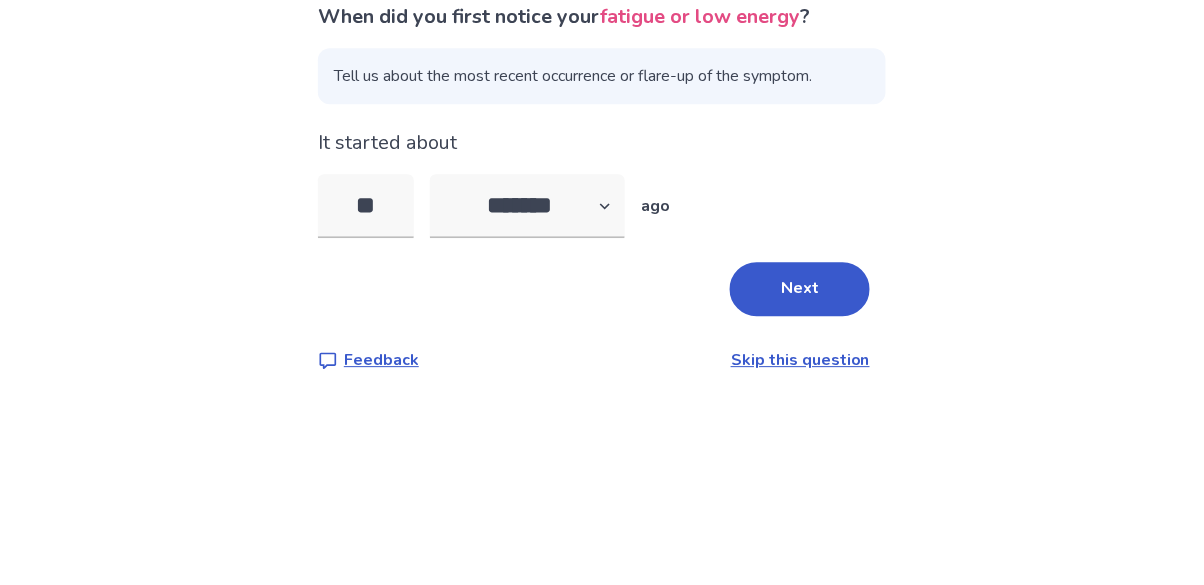type on "**" 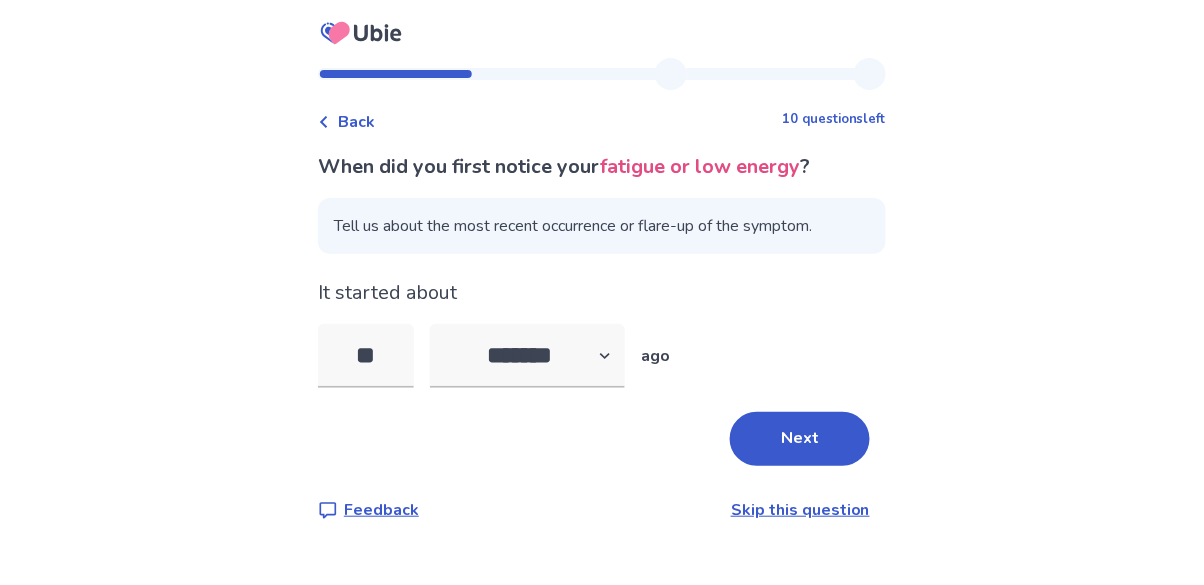click on "Next" at bounding box center (800, 439) 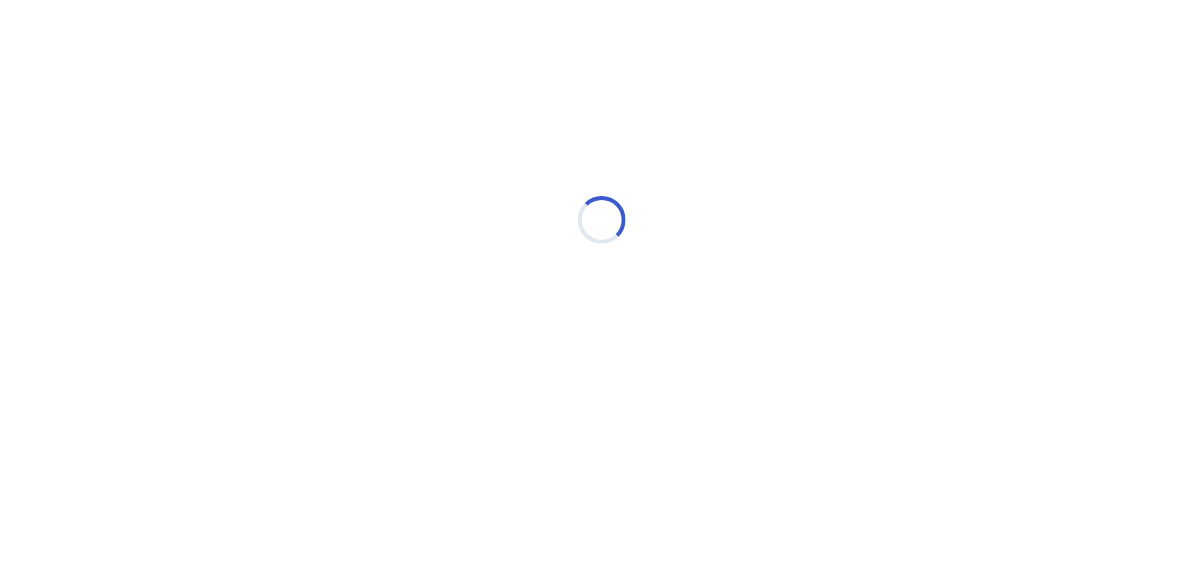 select on "*" 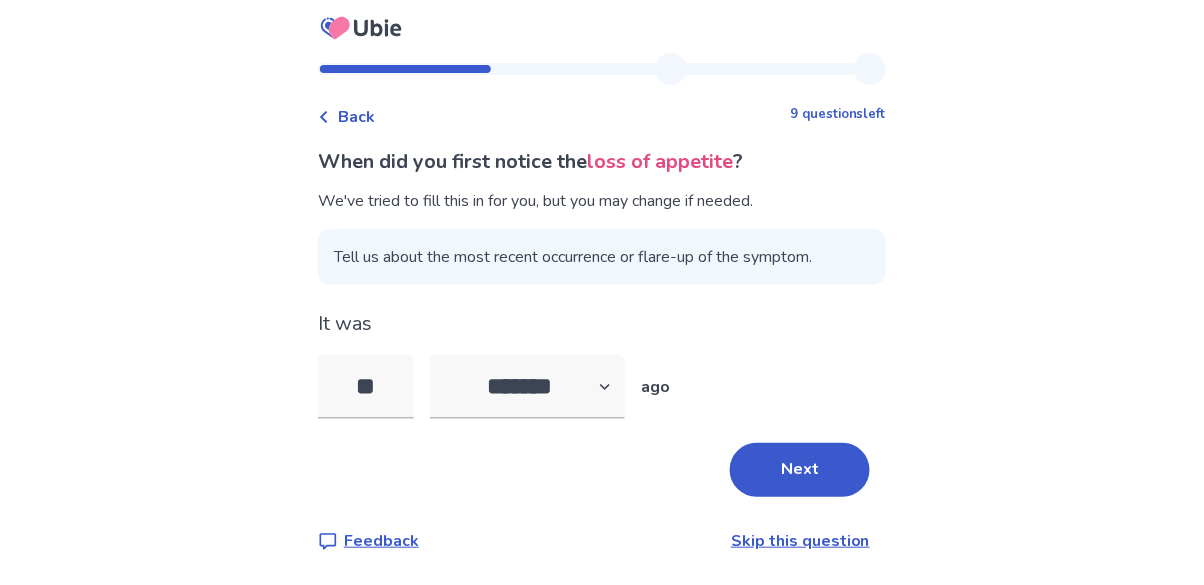 scroll, scrollTop: 56, scrollLeft: 0, axis: vertical 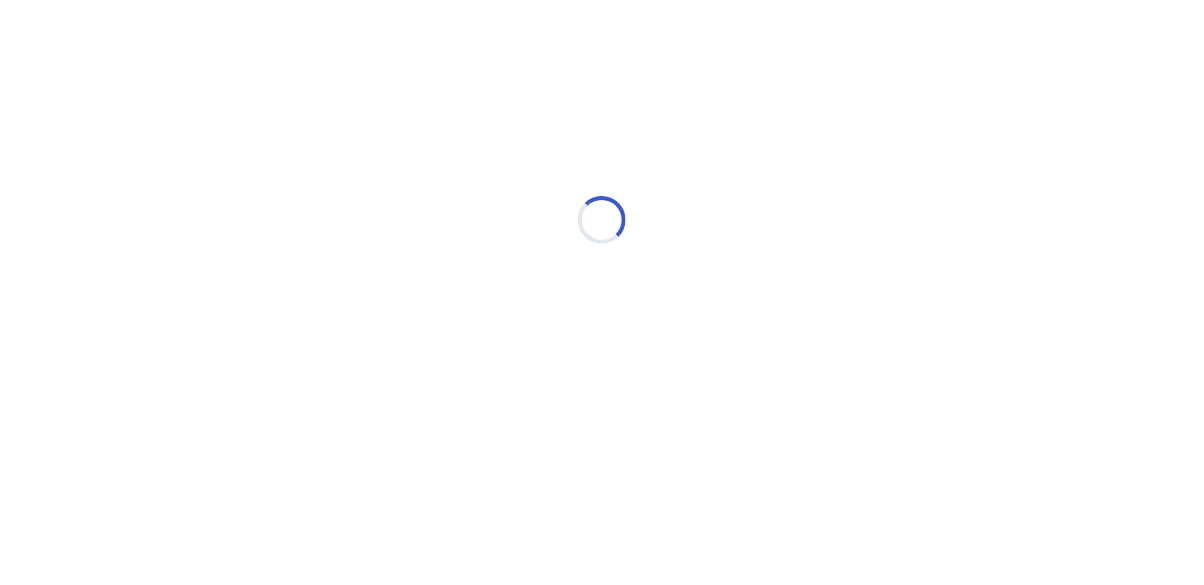 select on "*" 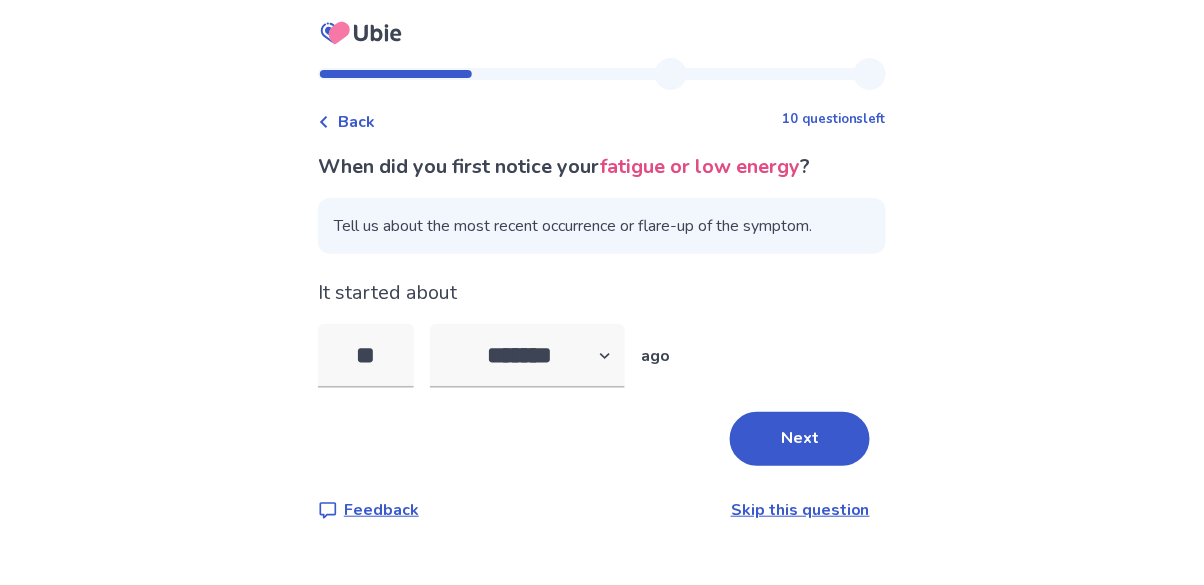 click on "Skip this question" at bounding box center [800, 510] 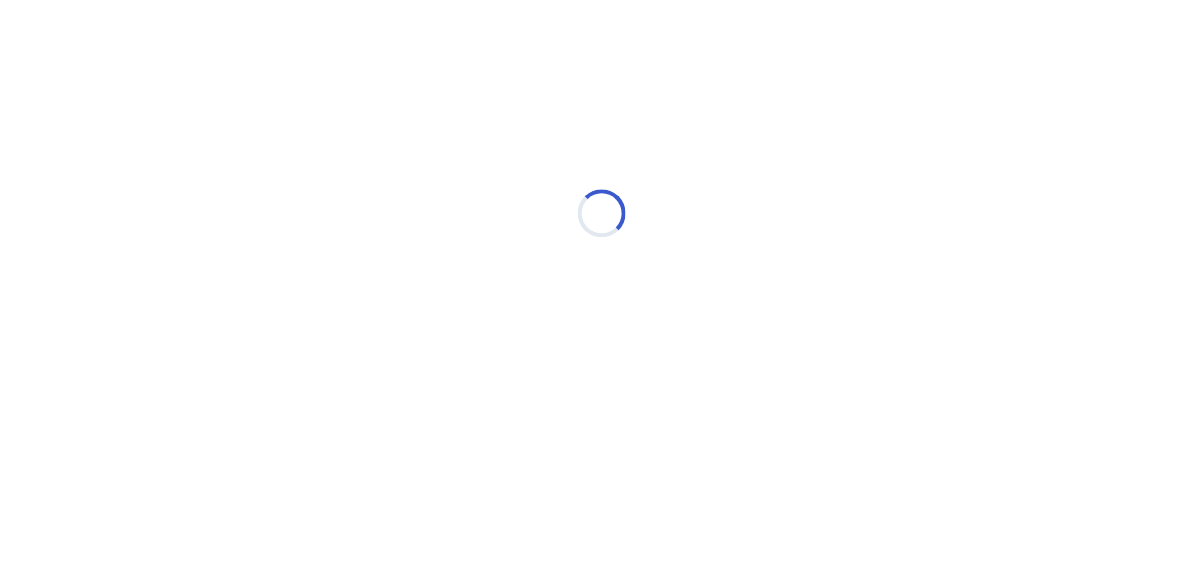 select on "*" 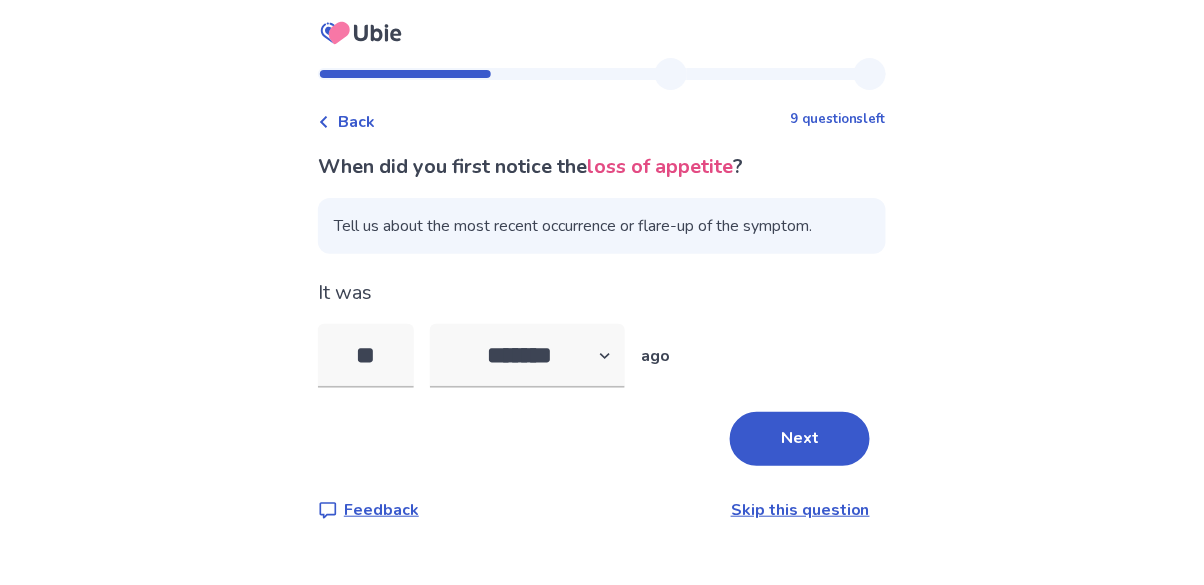 click on "Next" at bounding box center [800, 439] 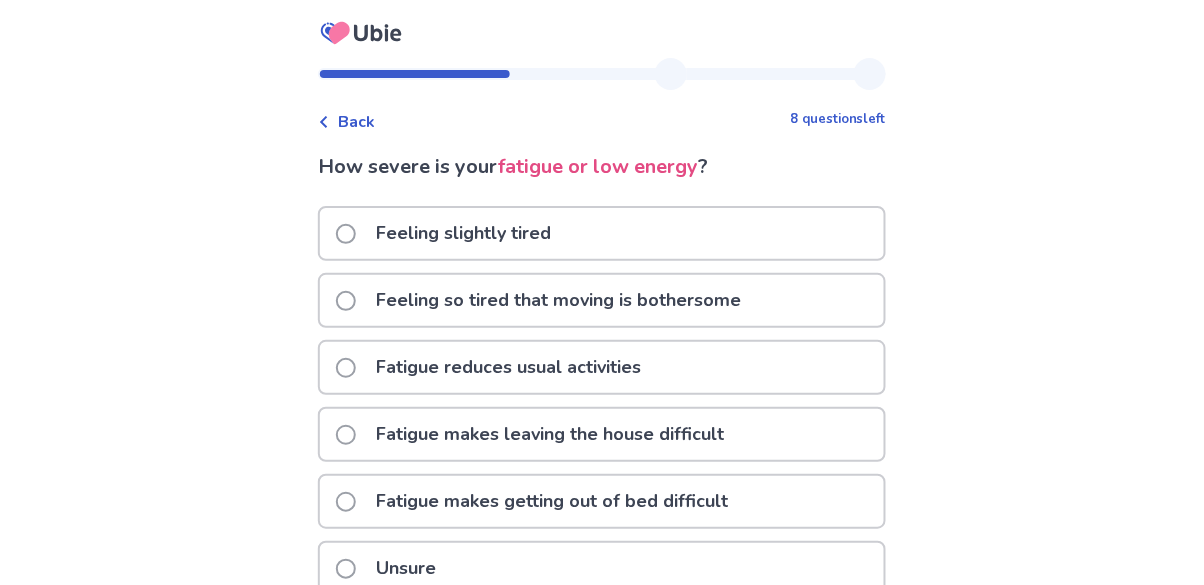click at bounding box center (346, 301) 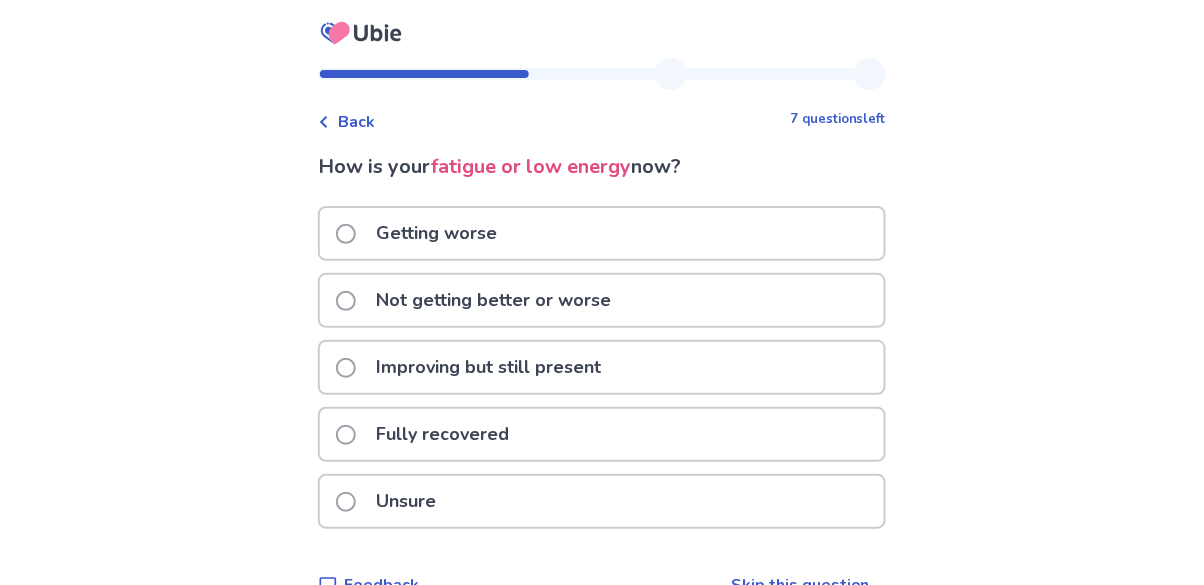 click on "Back" at bounding box center [346, 122] 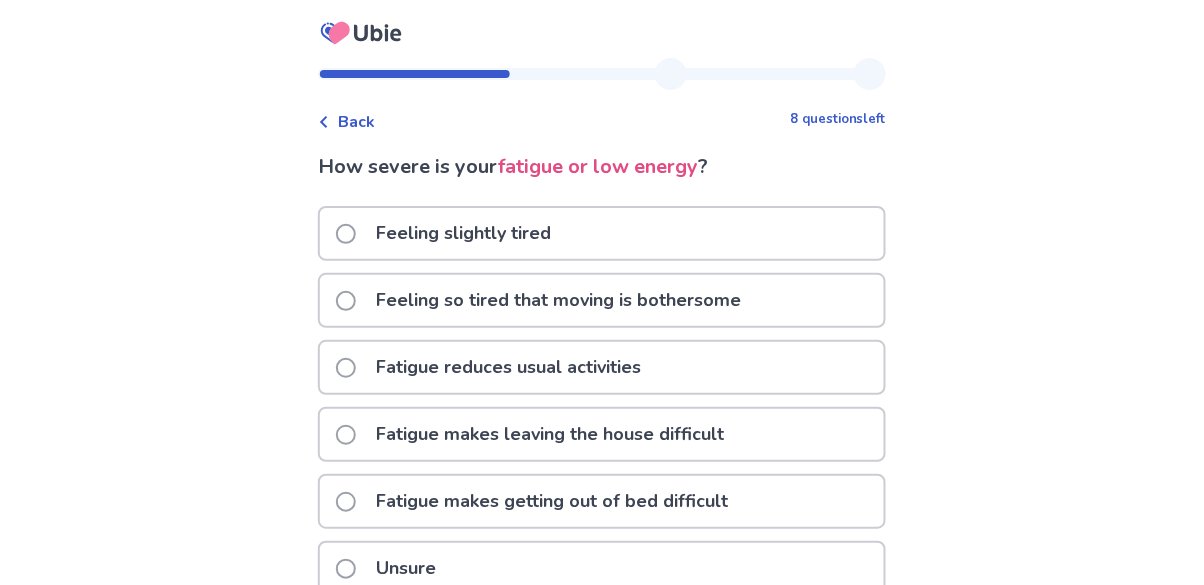 click on "Back" at bounding box center (346, 122) 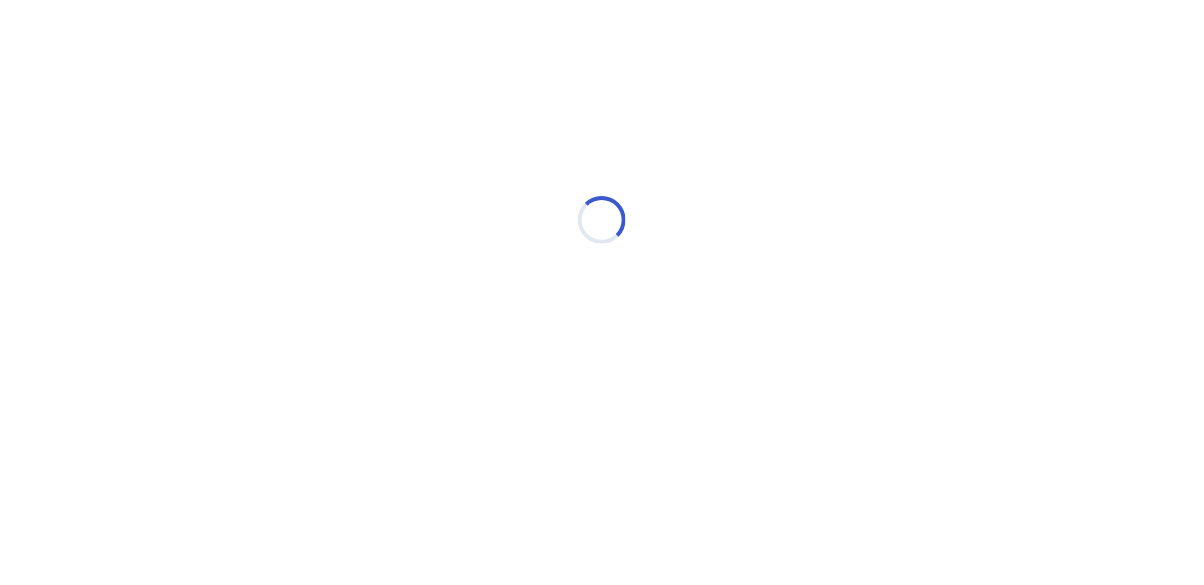 click on "Loading..." at bounding box center [602, 220] 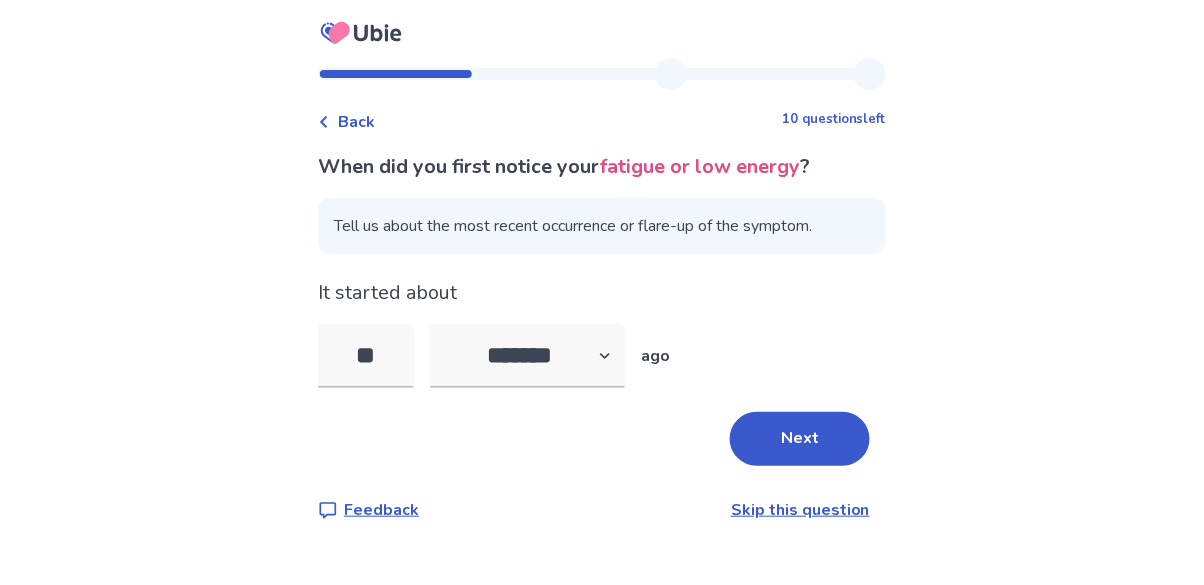 click on "Back" at bounding box center [356, 122] 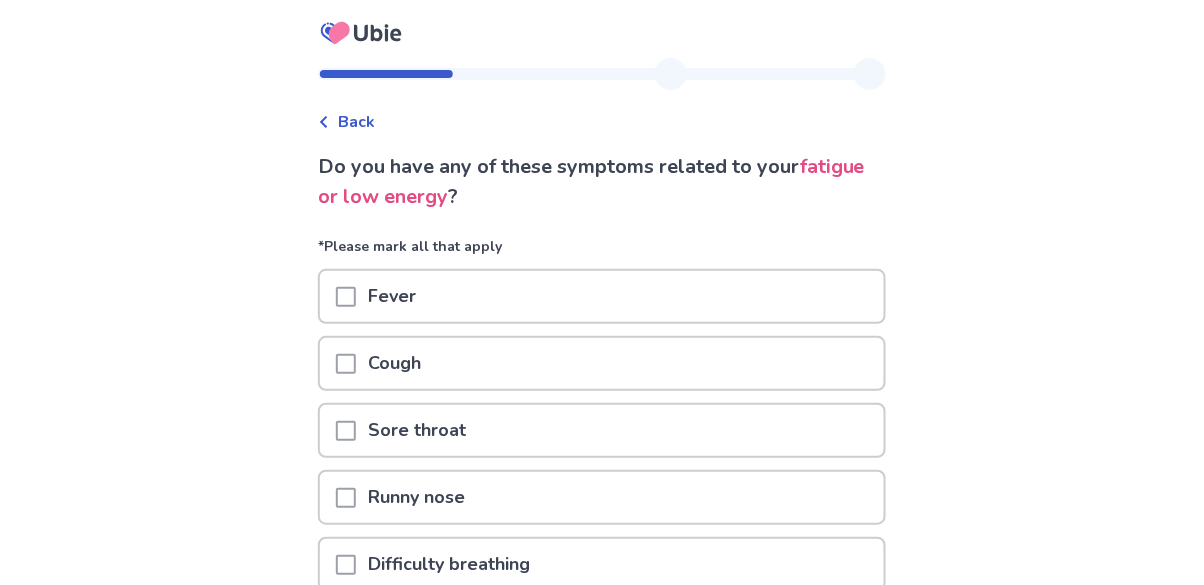 click on "Back" at bounding box center (356, 122) 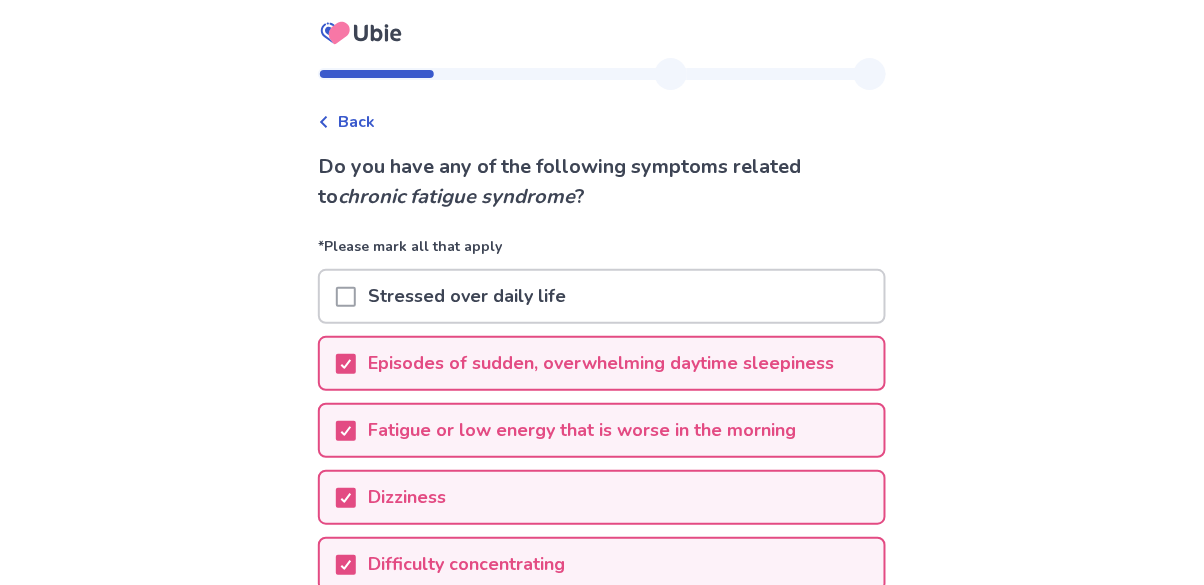 click on "Back" at bounding box center [356, 122] 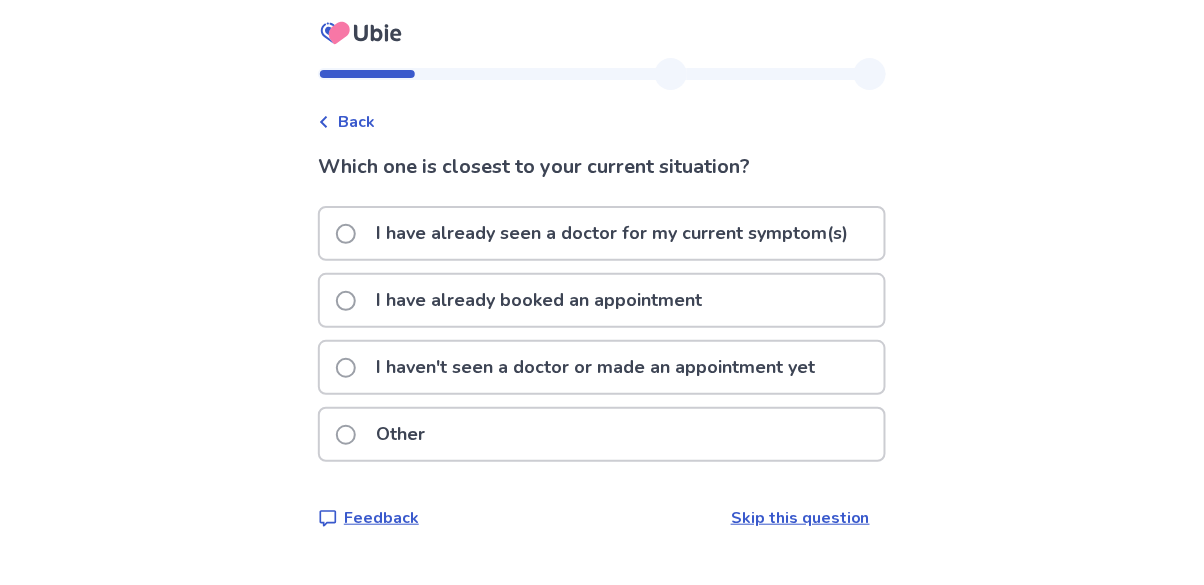click on "Back" at bounding box center (356, 122) 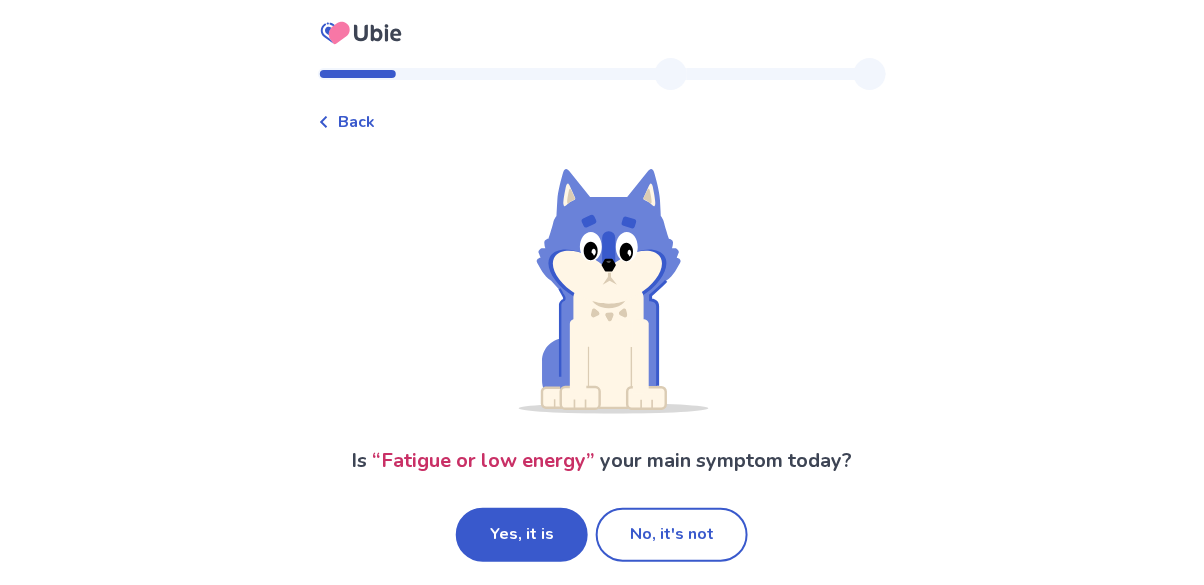 click on "Back" at bounding box center (356, 122) 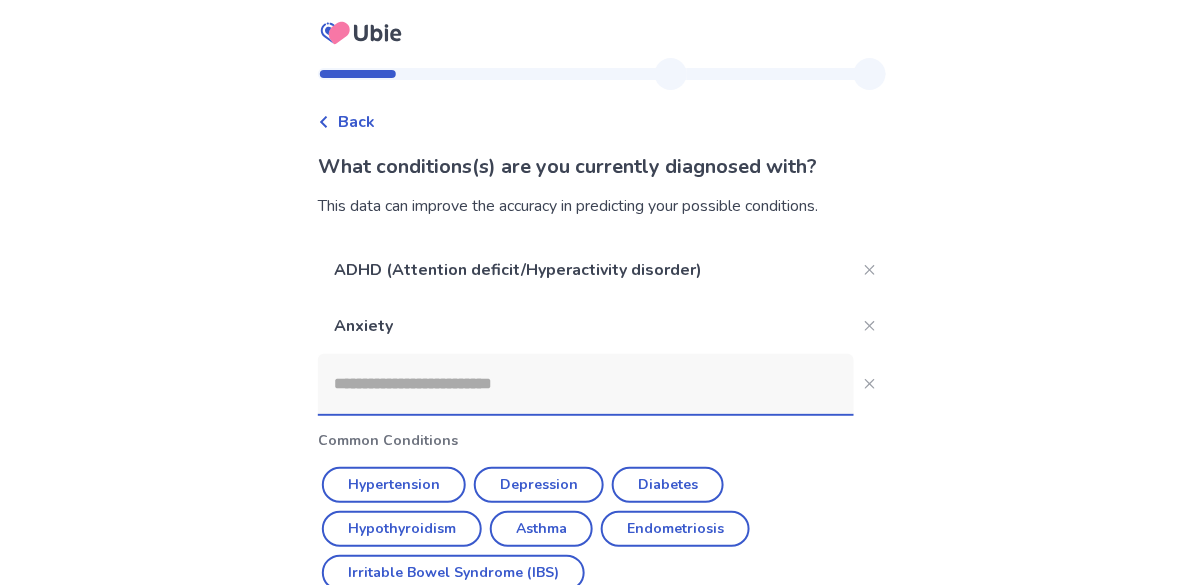 click on "Back" at bounding box center (356, 122) 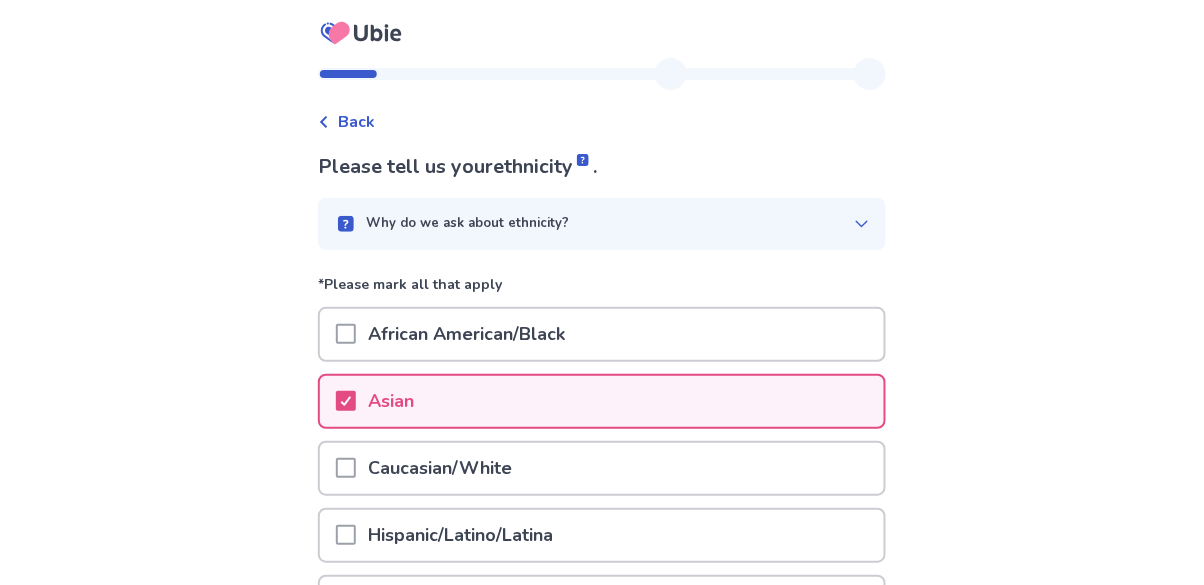 click on "Back" at bounding box center [356, 122] 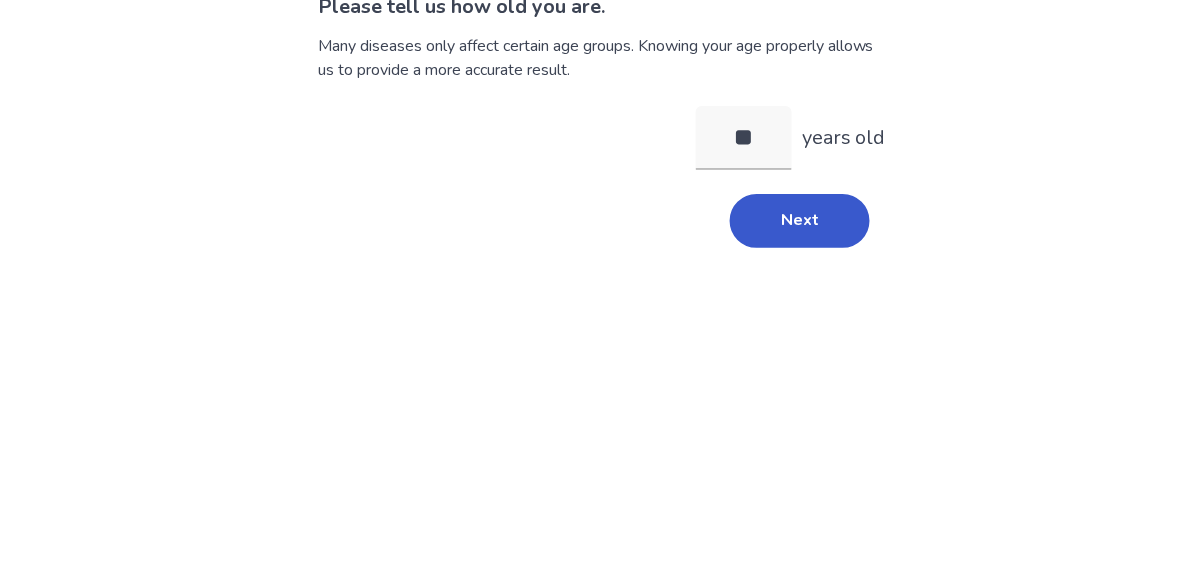 click on "Back Please tell us how old you are. Many diseases only affect certain age groups. Knowing your age properly allows us to provide a more accurate result. **  years old Next" at bounding box center (602, 292) 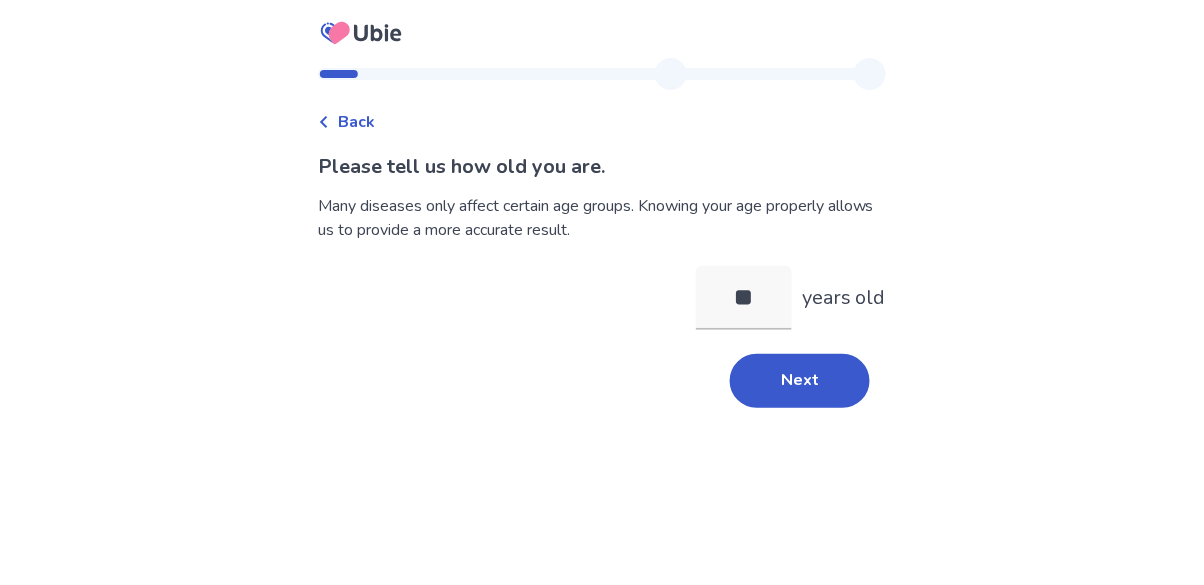 click on "Back" at bounding box center (356, 122) 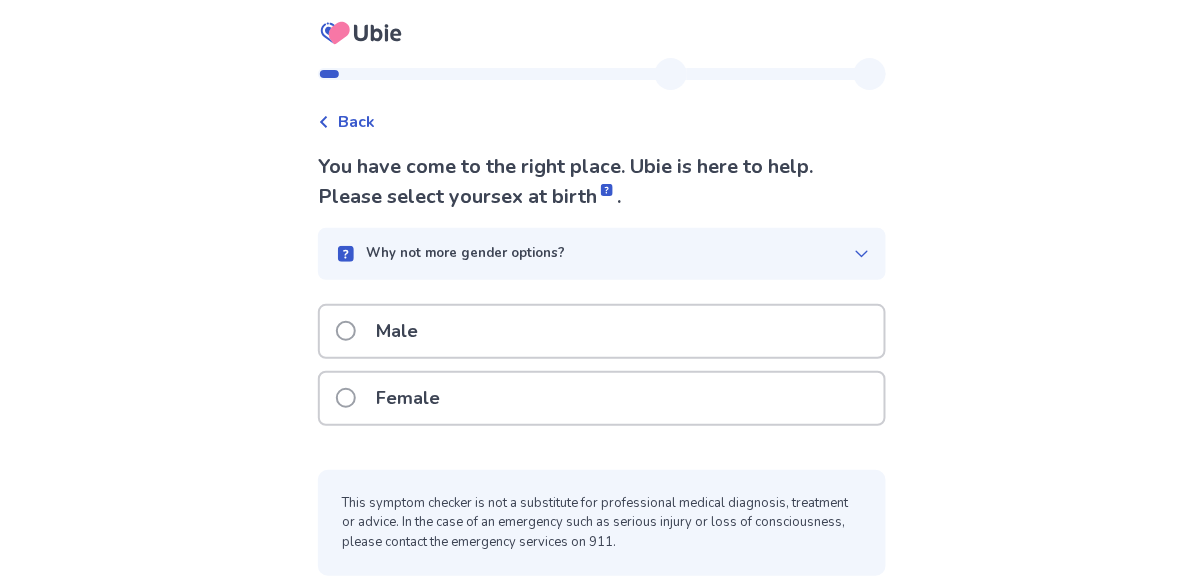 click on "Back" at bounding box center (356, 122) 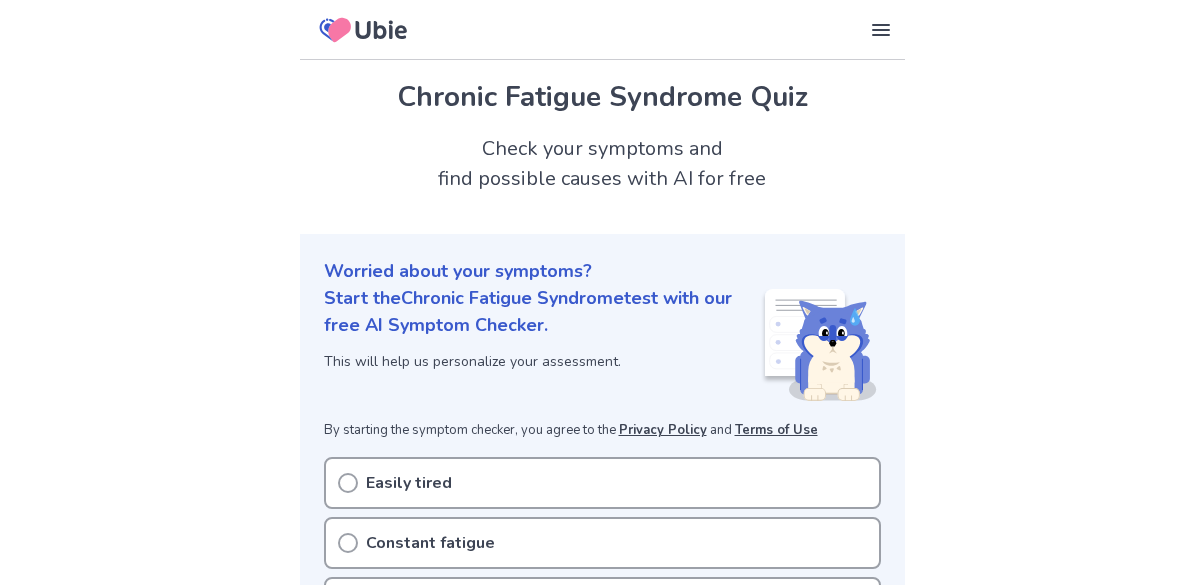scroll, scrollTop: 321, scrollLeft: 0, axis: vertical 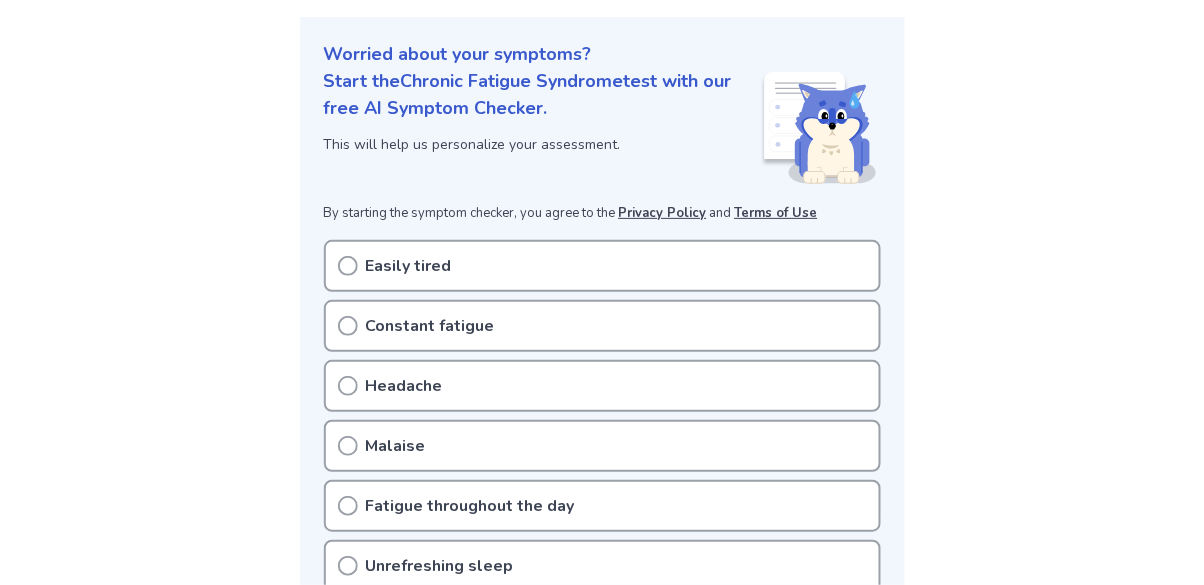 click on "Constant fatigue" at bounding box center [602, 326] 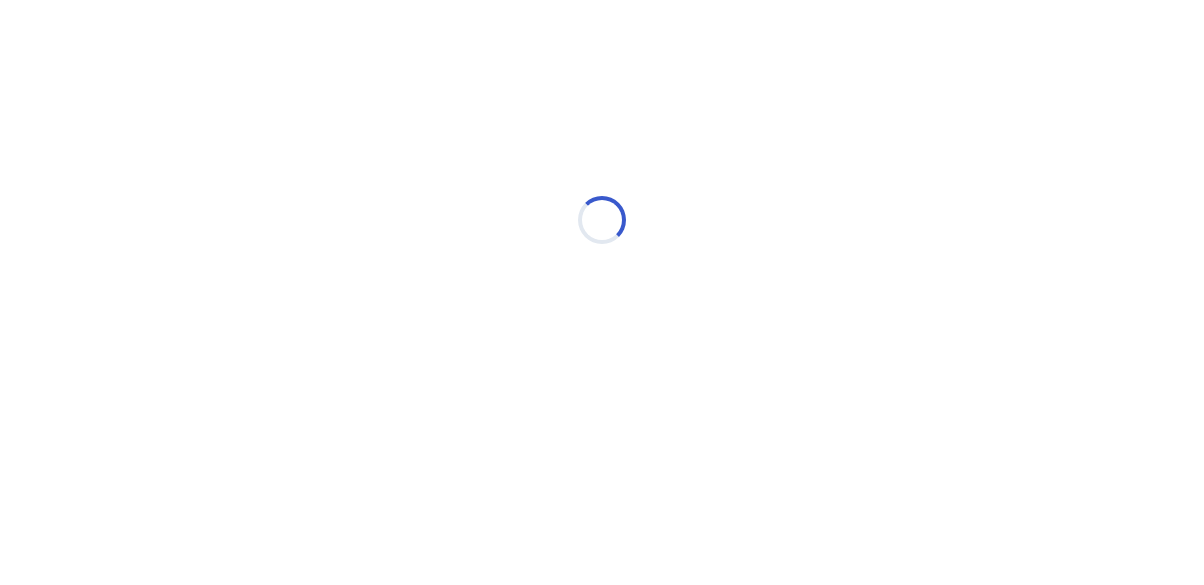 scroll, scrollTop: 0, scrollLeft: 0, axis: both 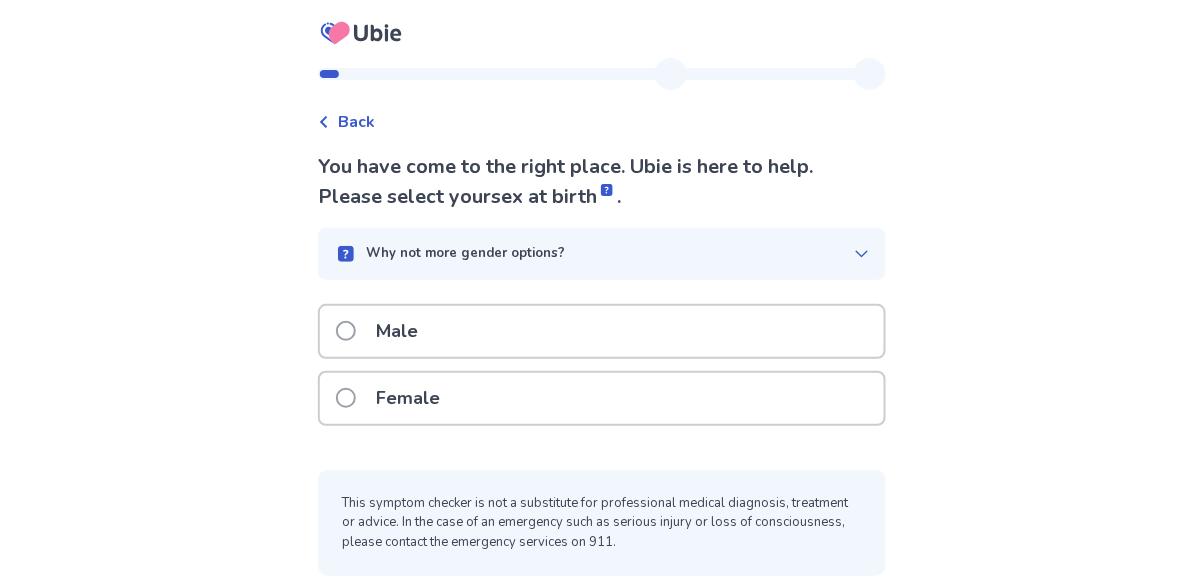 click on "Female" at bounding box center [394, 398] 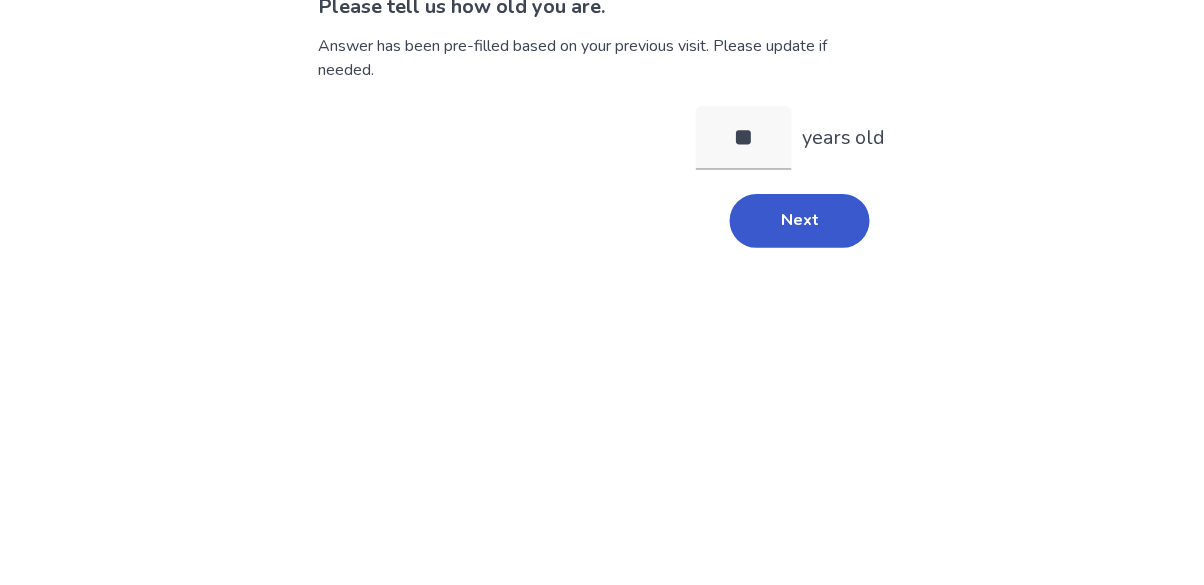 click on "Next" at bounding box center (800, 381) 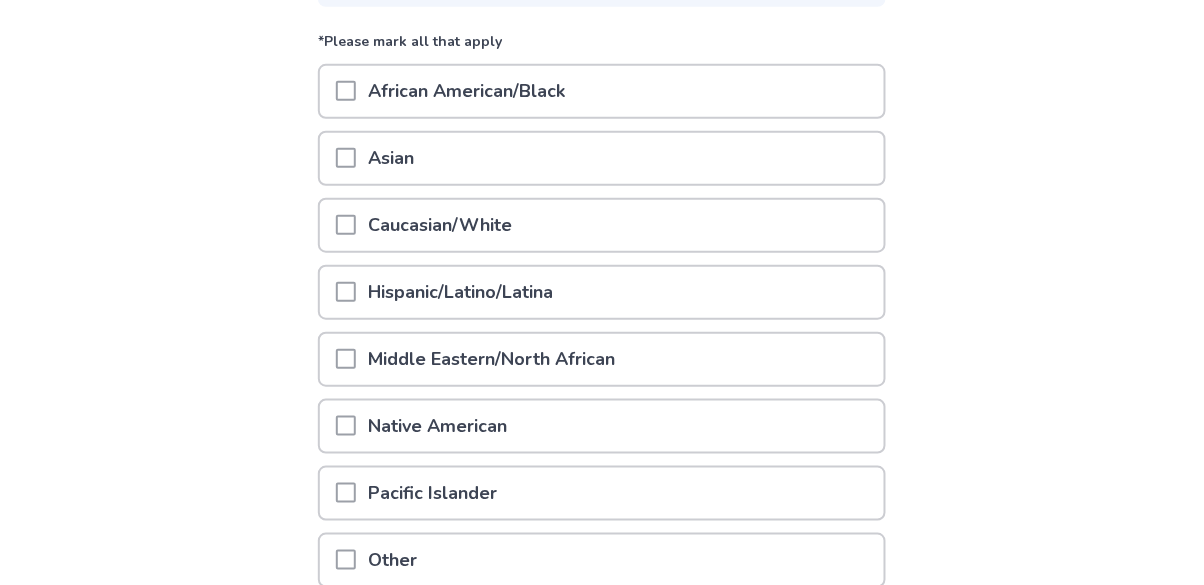 click at bounding box center [346, 158] 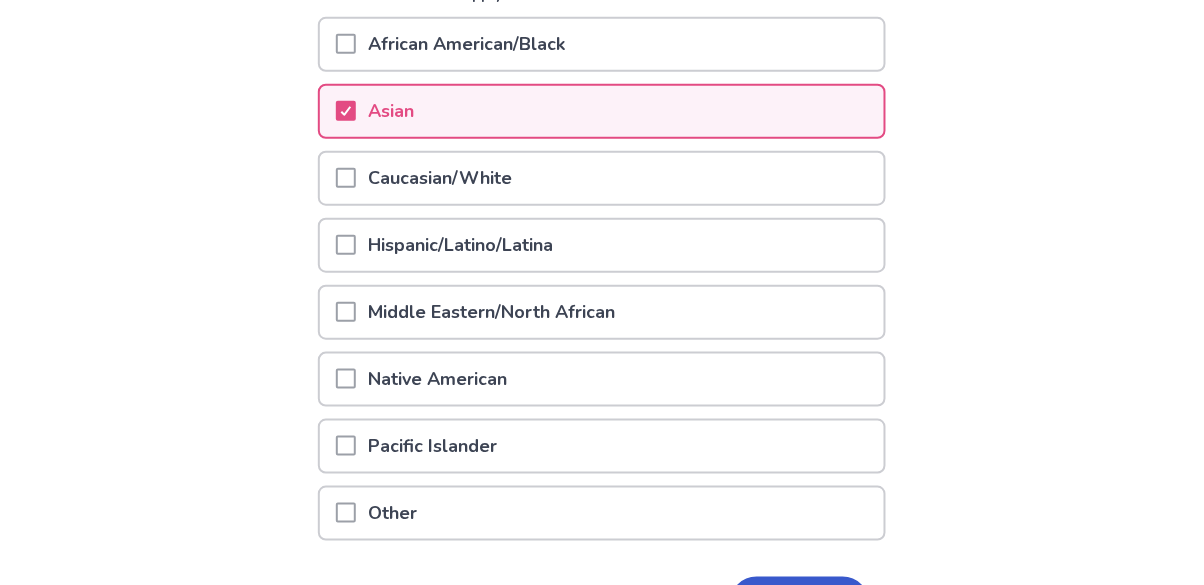 scroll, scrollTop: 299, scrollLeft: 0, axis: vertical 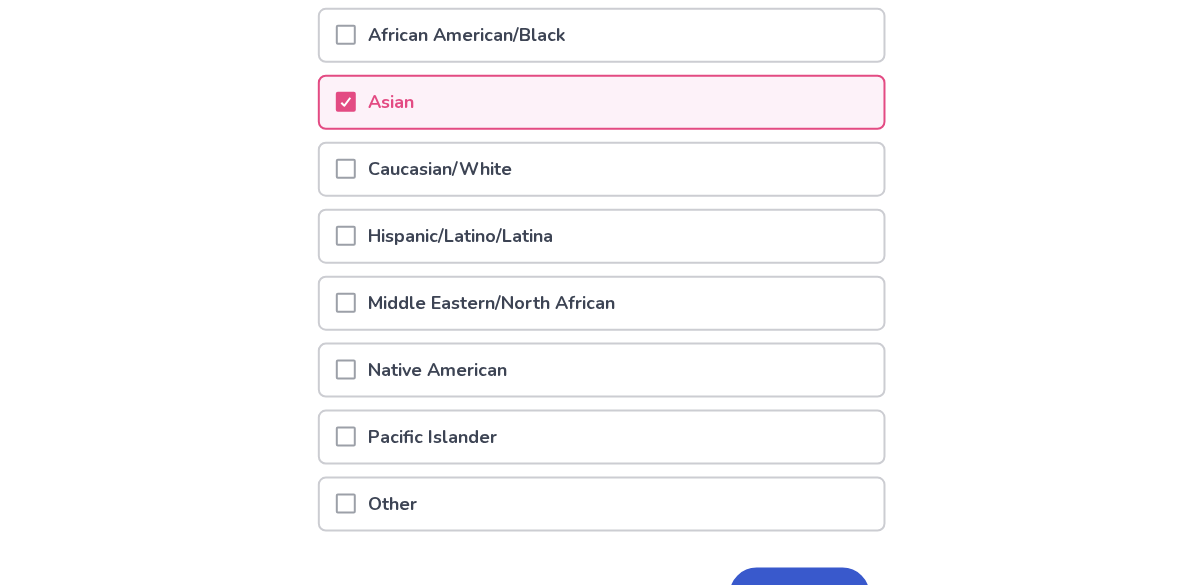 click on "Next" at bounding box center (800, 595) 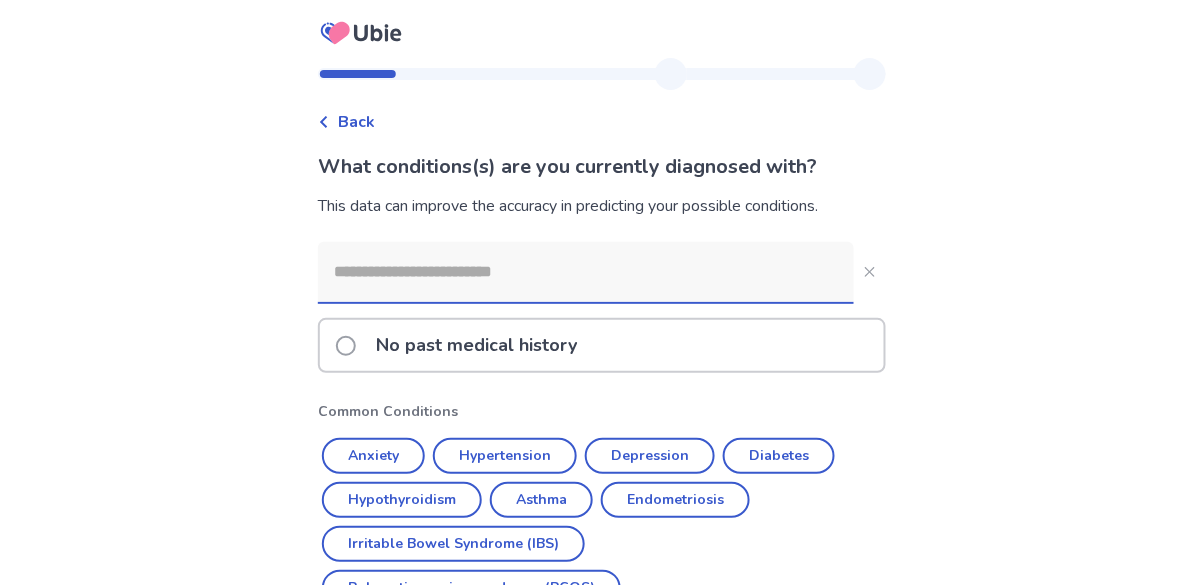 click at bounding box center [586, 272] 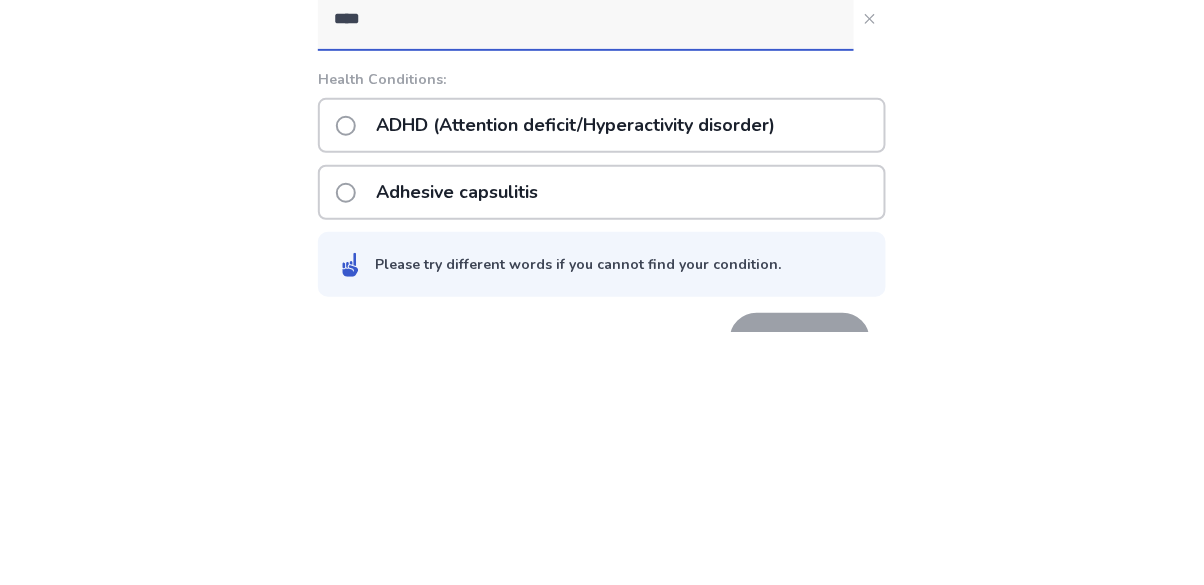 type on "****" 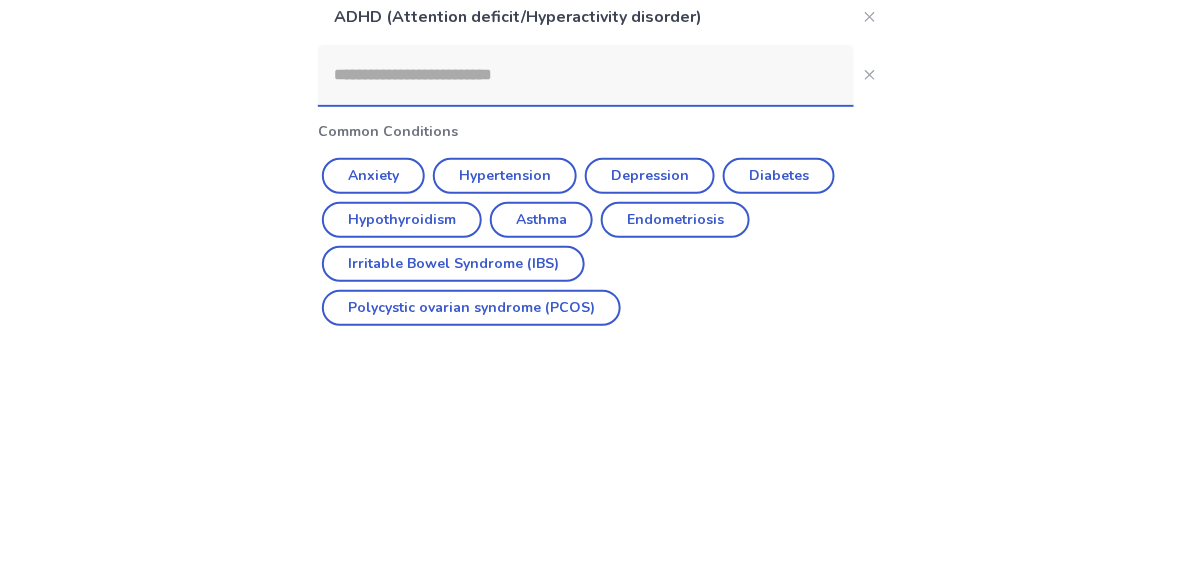 scroll, scrollTop: 56, scrollLeft: 0, axis: vertical 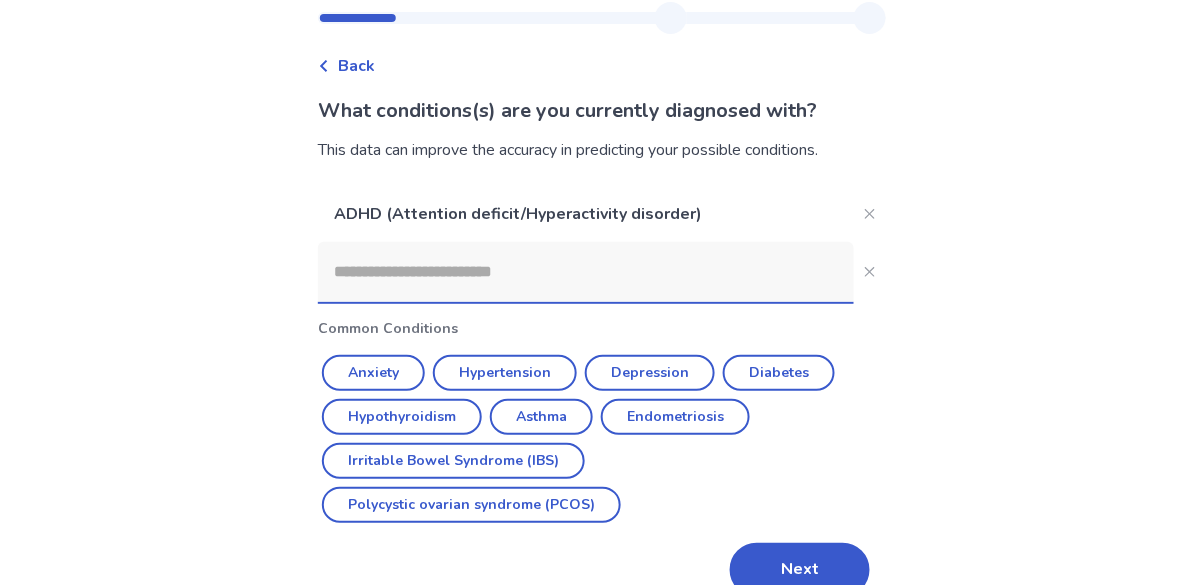 click at bounding box center (586, 272) 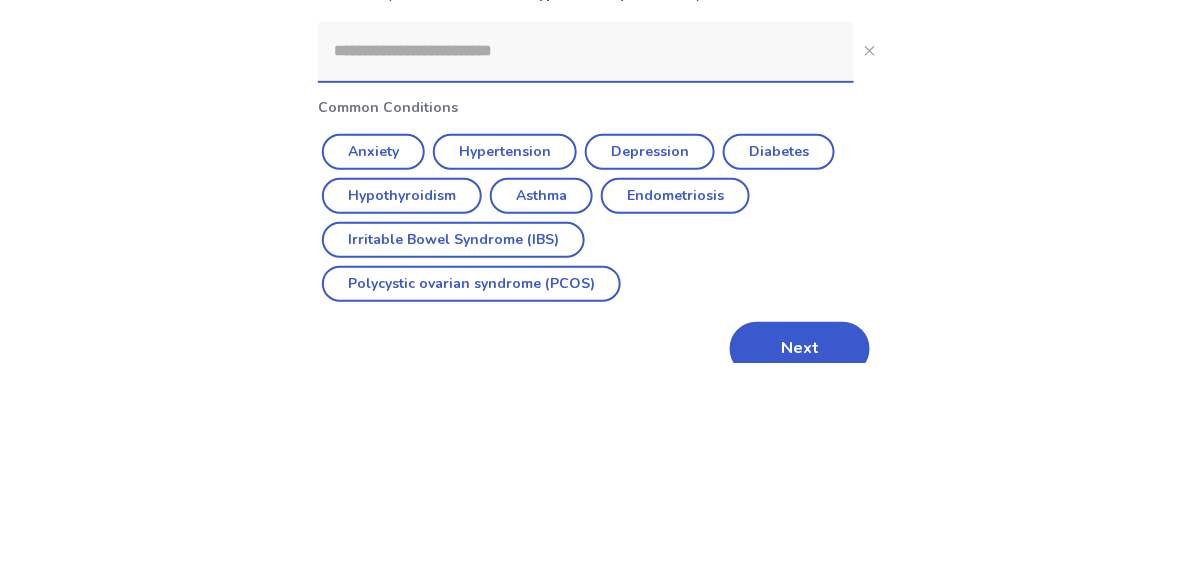 scroll, scrollTop: 56, scrollLeft: 0, axis: vertical 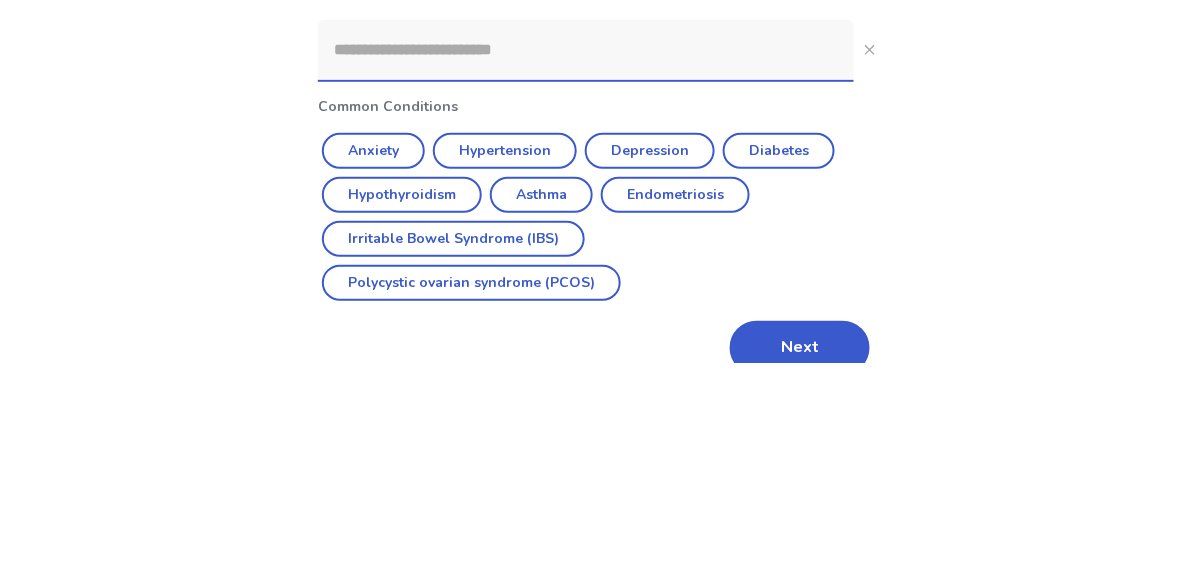 click on "Anxiety" at bounding box center [373, 373] 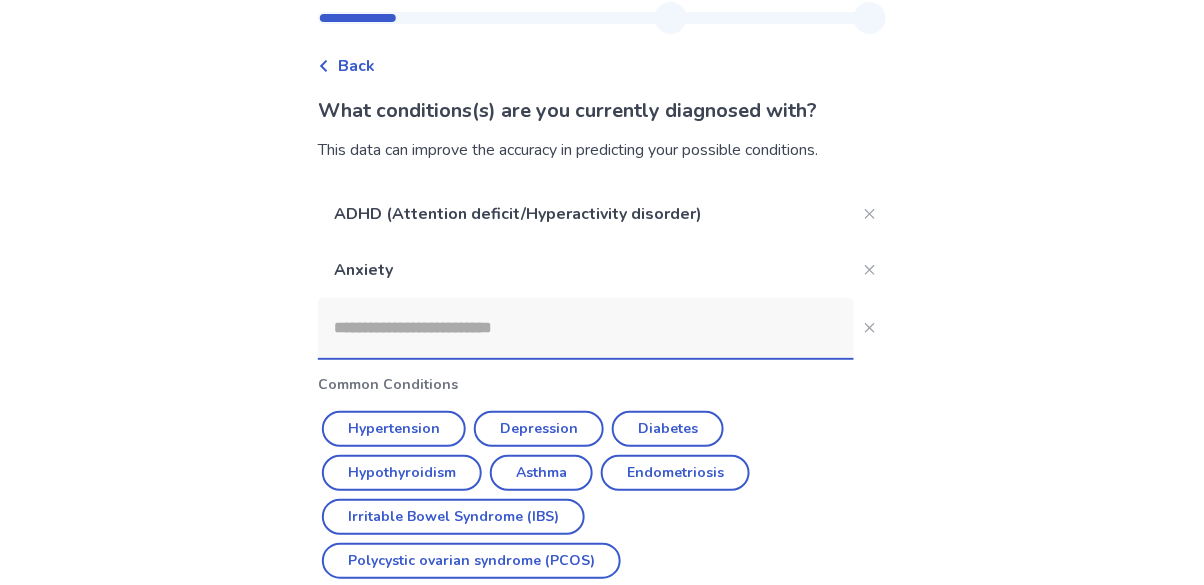 scroll, scrollTop: 52, scrollLeft: 0, axis: vertical 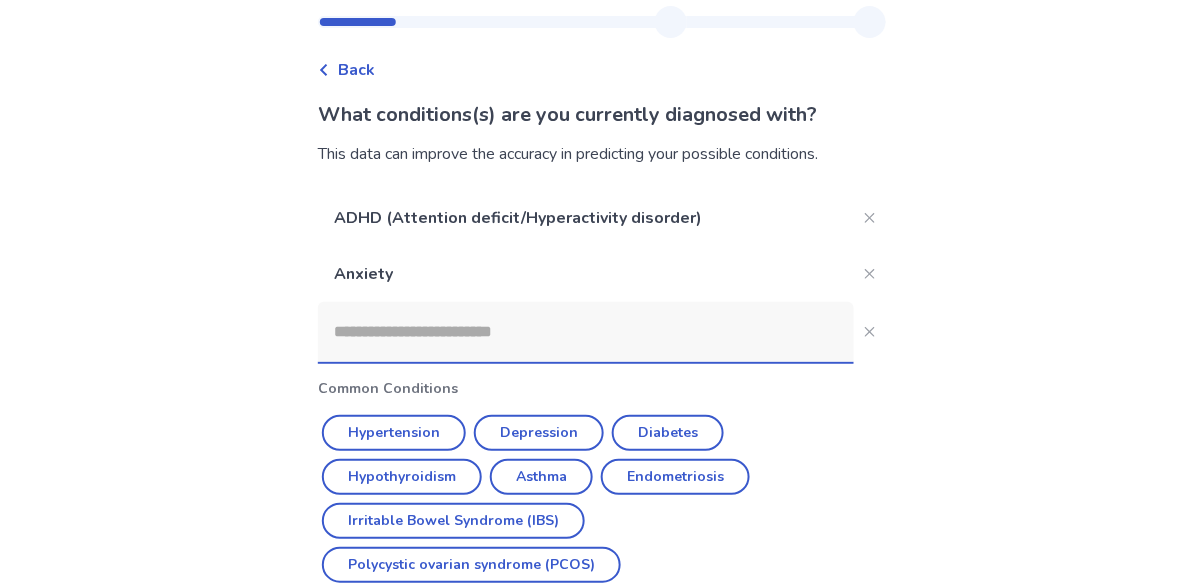 click on "Next" at bounding box center (800, 630) 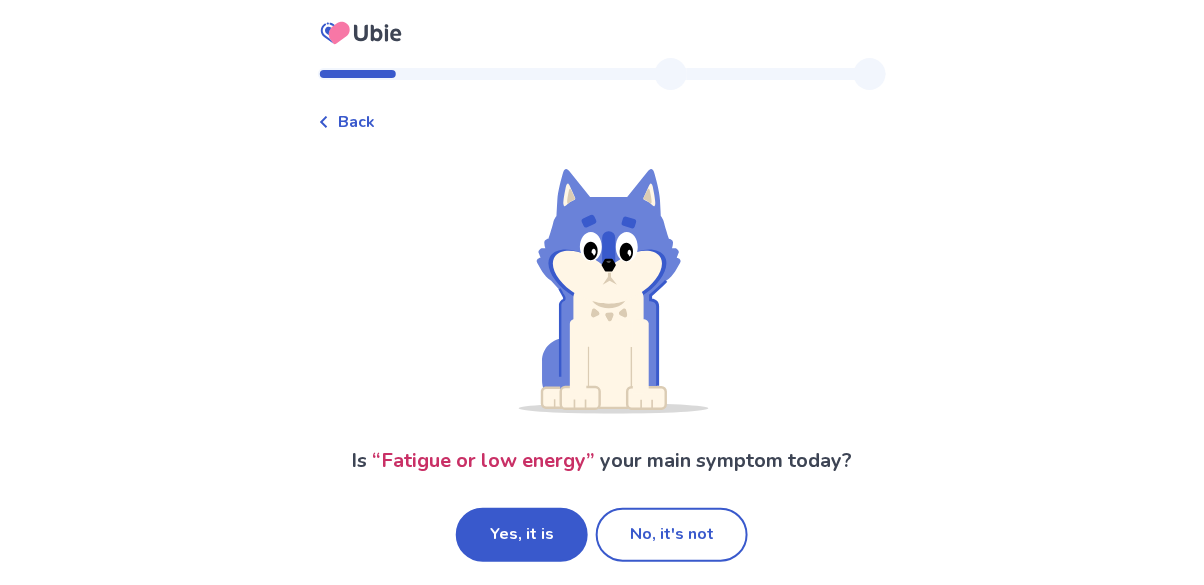 click on "Yes, it is" at bounding box center [522, 535] 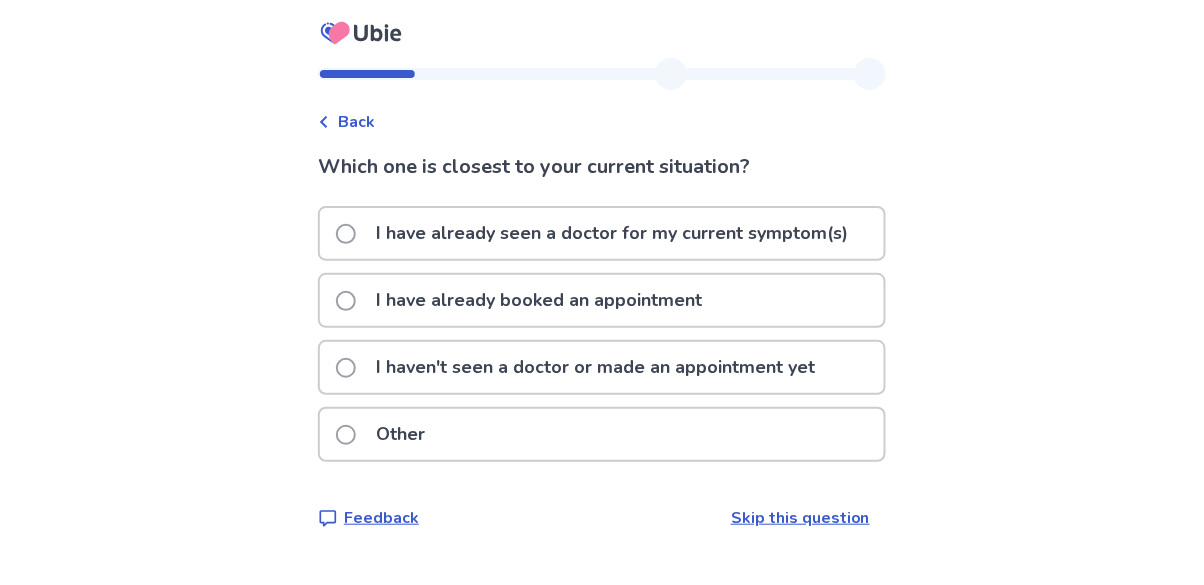 click on "I haven't seen a doctor or made an appointment yet" at bounding box center [595, 367] 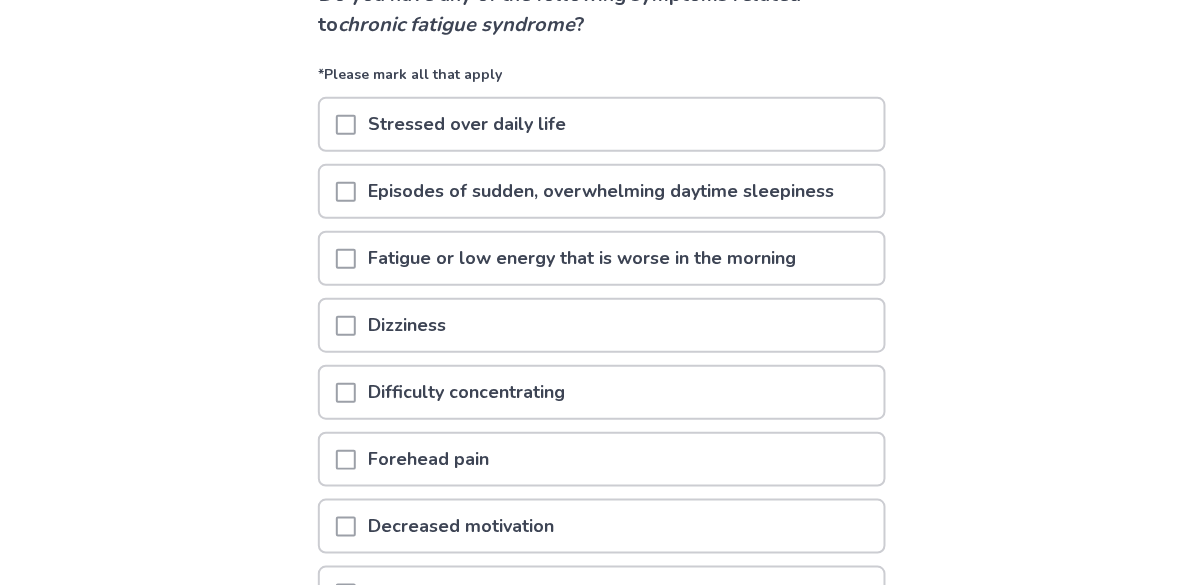 scroll, scrollTop: 178, scrollLeft: 0, axis: vertical 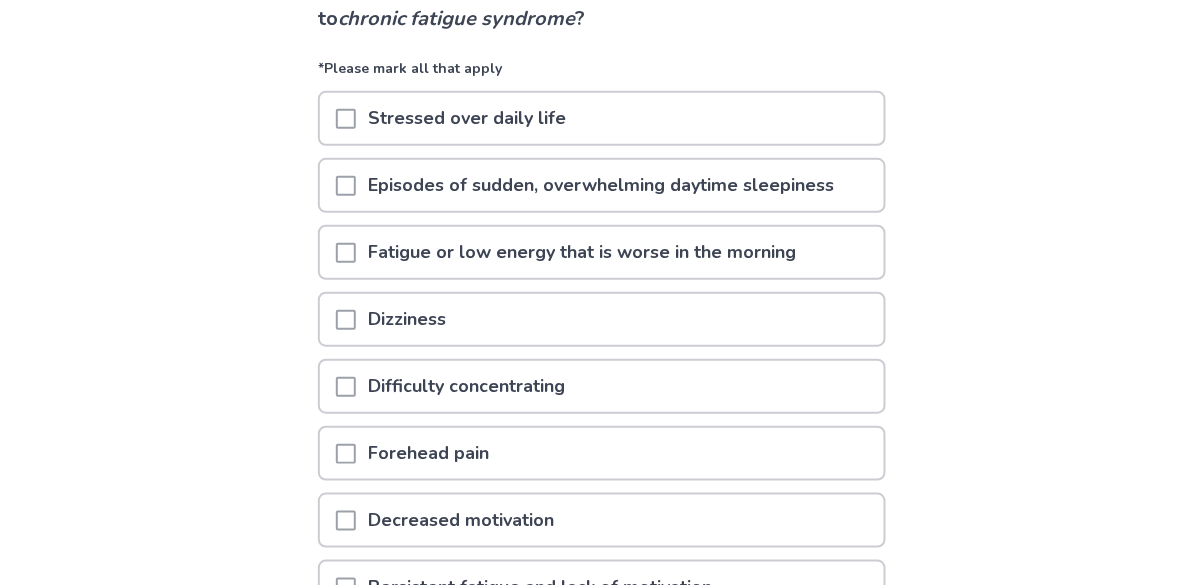 click at bounding box center (346, 186) 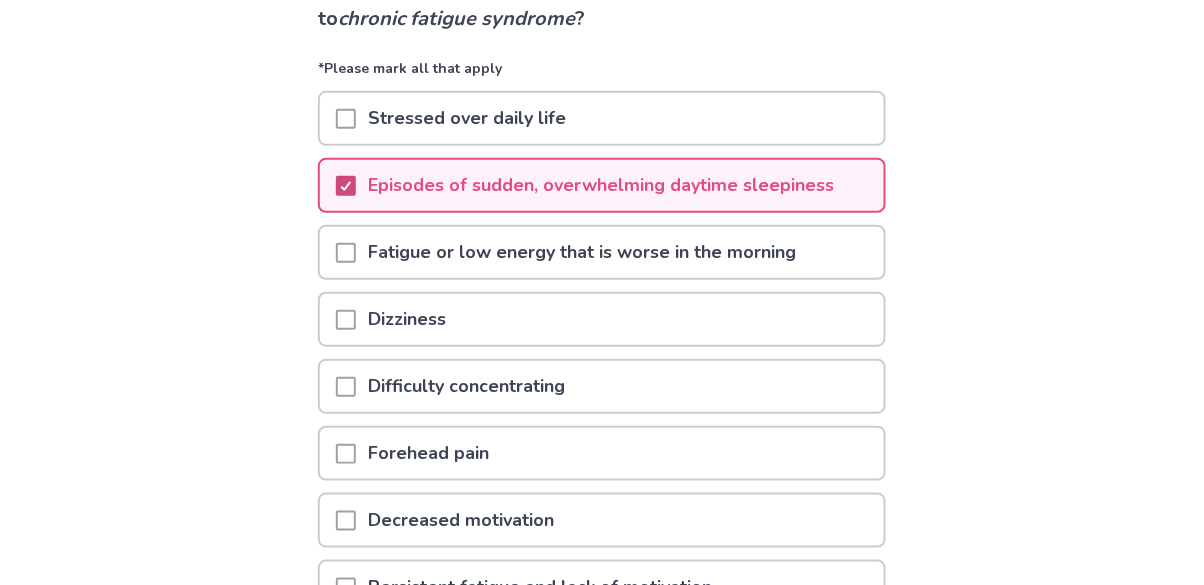 click at bounding box center (346, 253) 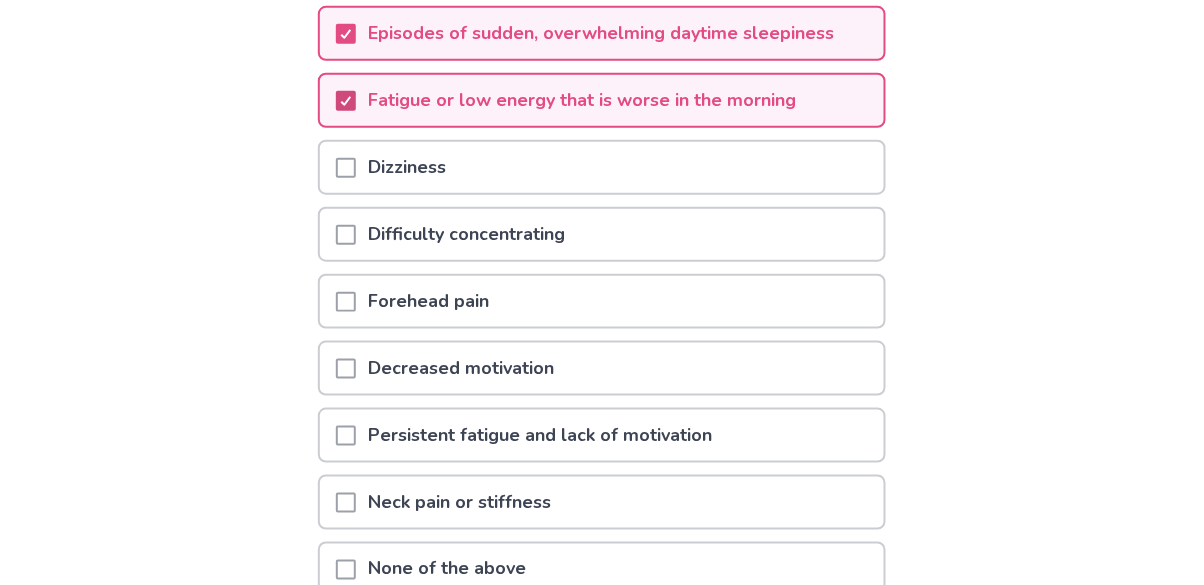 scroll, scrollTop: 332, scrollLeft: 0, axis: vertical 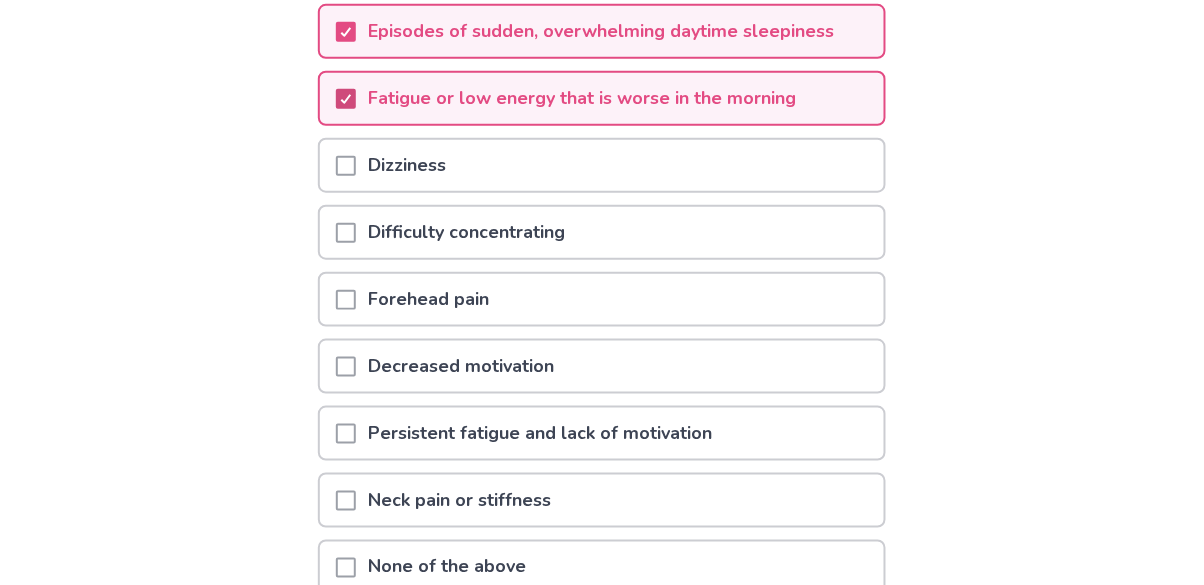 click at bounding box center [346, 165] 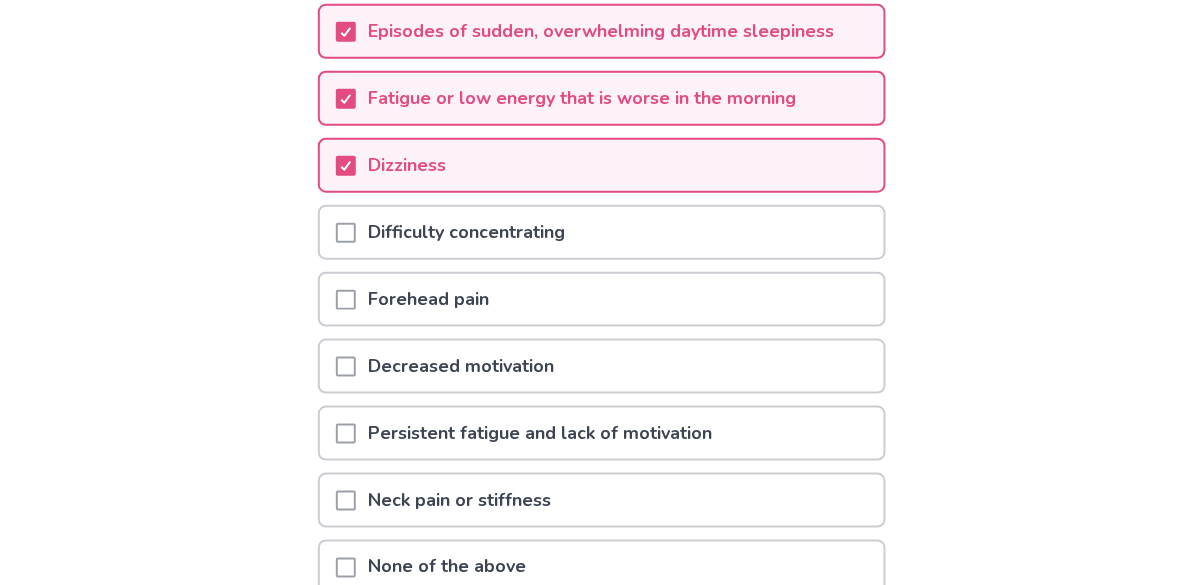 click at bounding box center (346, 367) 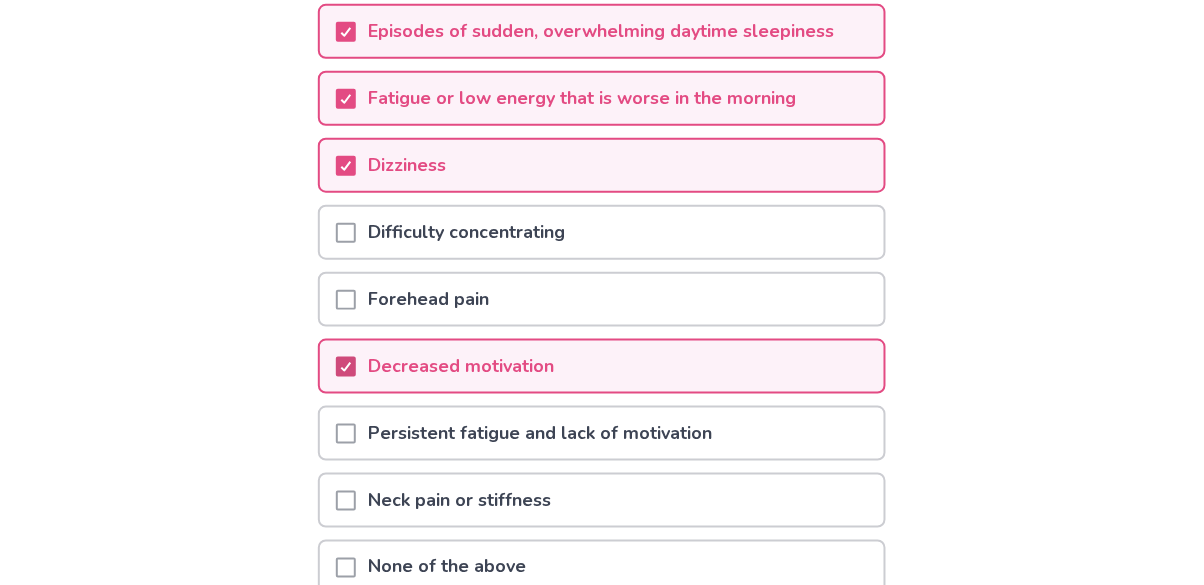 click at bounding box center (346, 233) 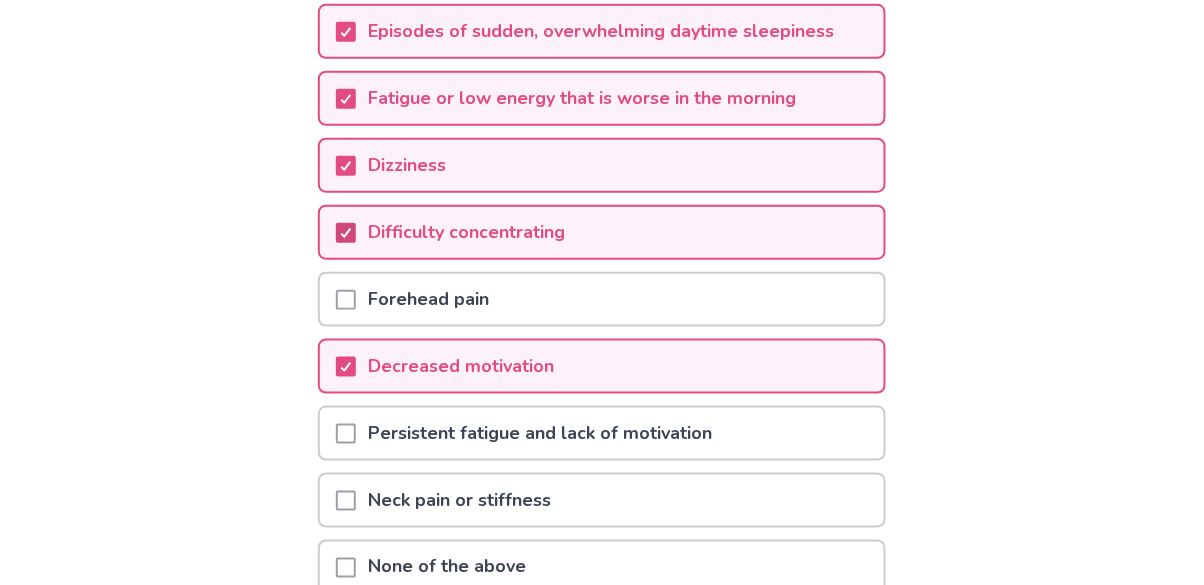 click at bounding box center (346, 433) 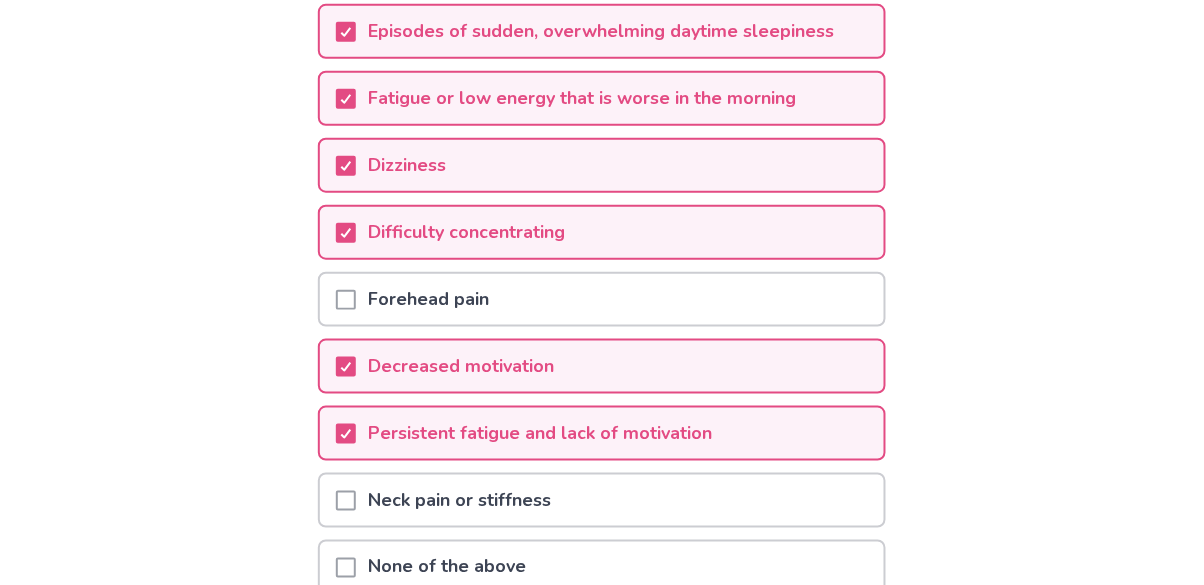 click on "Next" at bounding box center (800, 658) 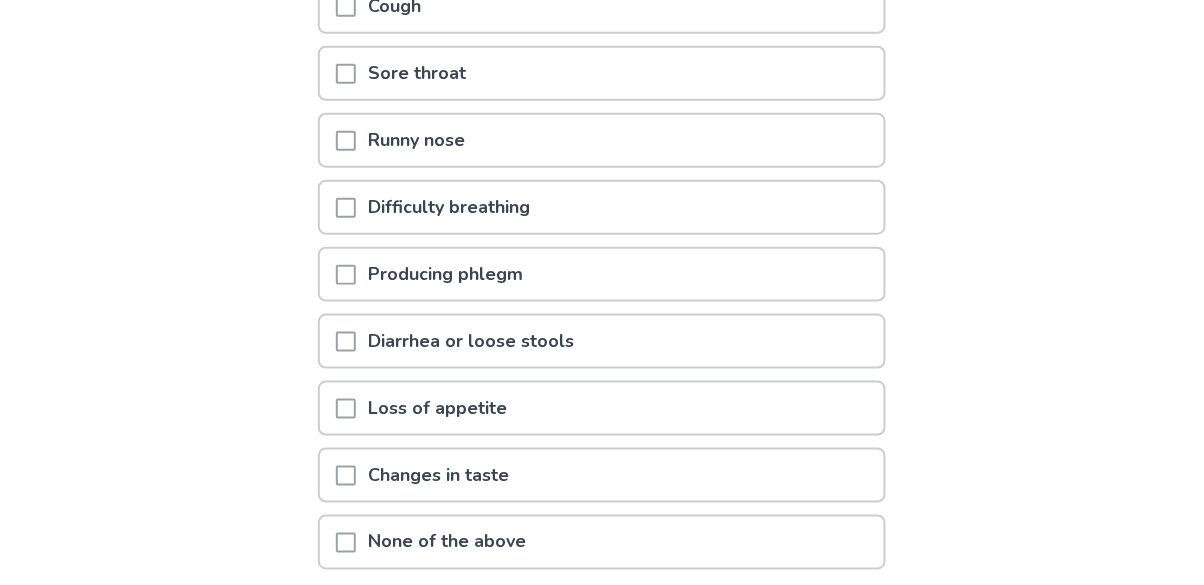 scroll, scrollTop: 360, scrollLeft: 0, axis: vertical 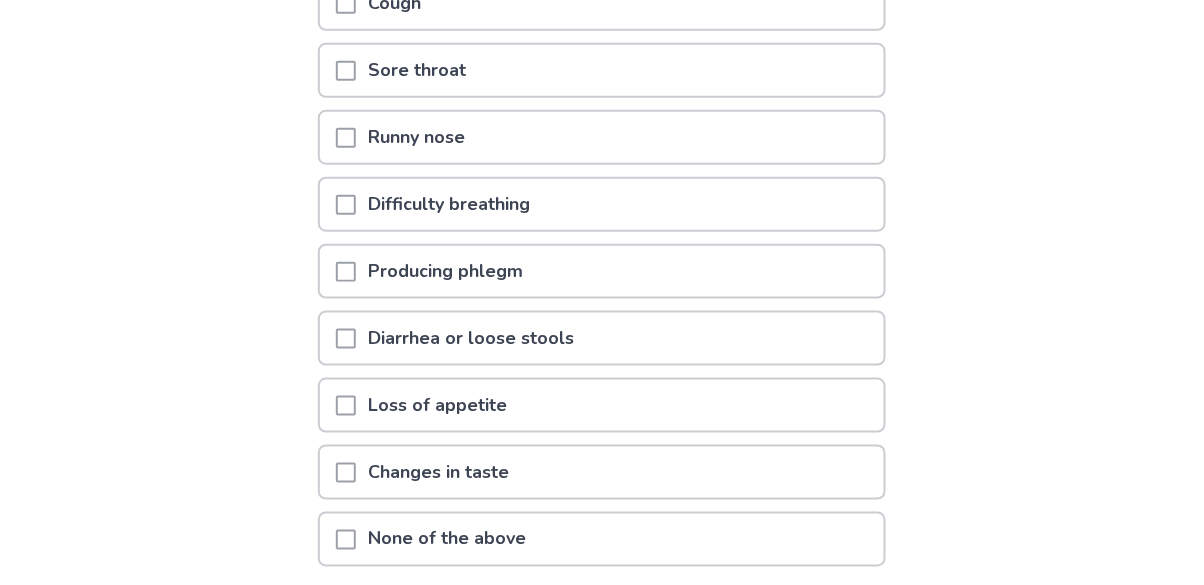 click on "Loss of appetite" at bounding box center [602, 405] 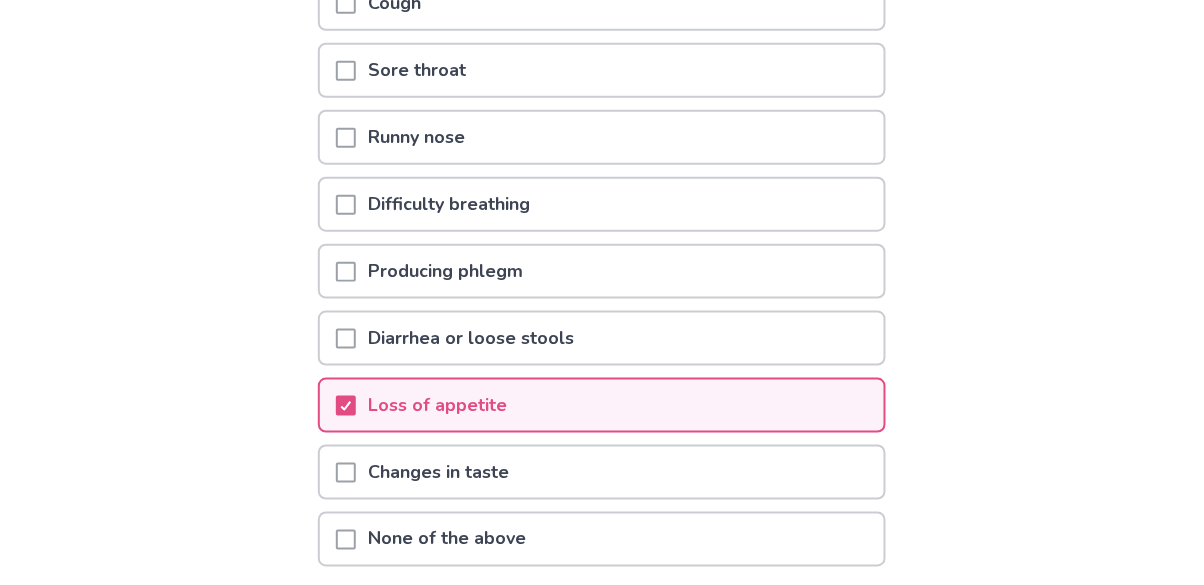 click on "Next" at bounding box center (800, 630) 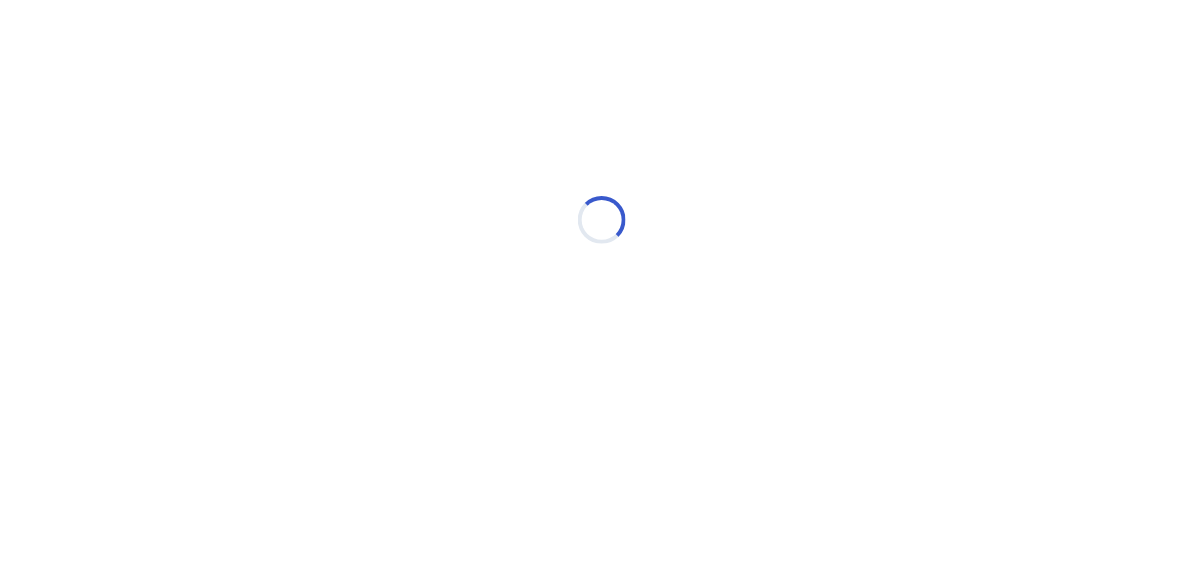 select on "*" 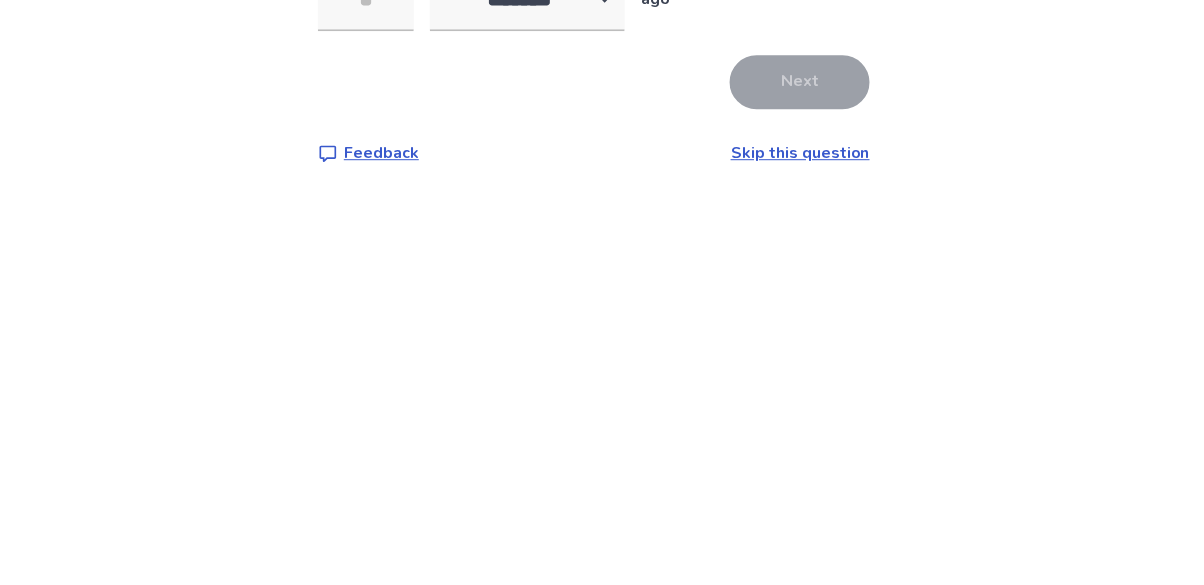 scroll, scrollTop: 72, scrollLeft: 0, axis: vertical 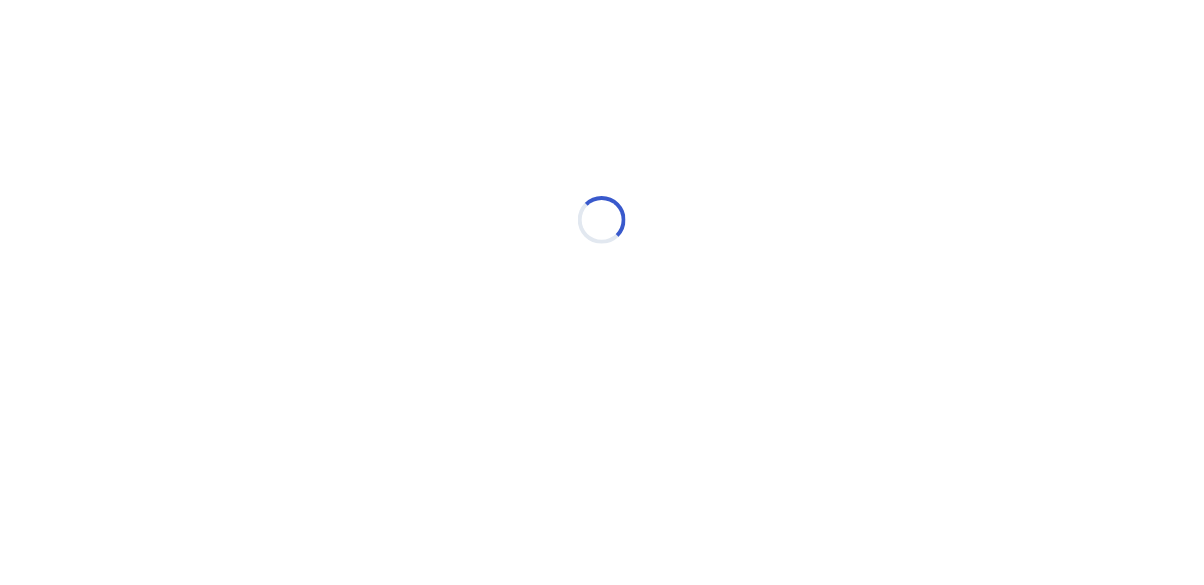 select on "*" 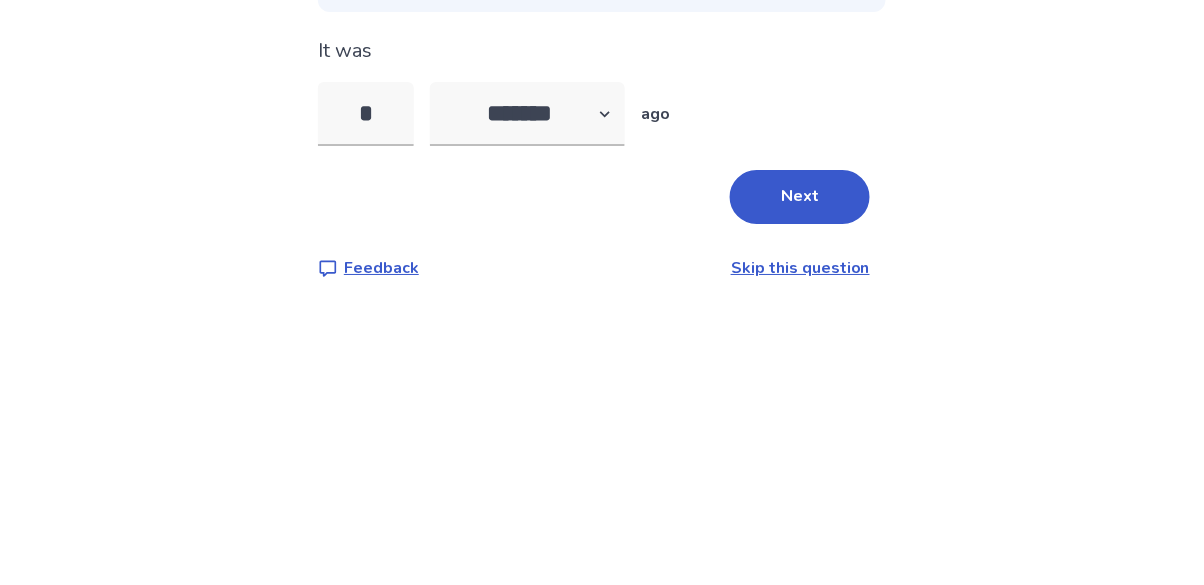 type on "**" 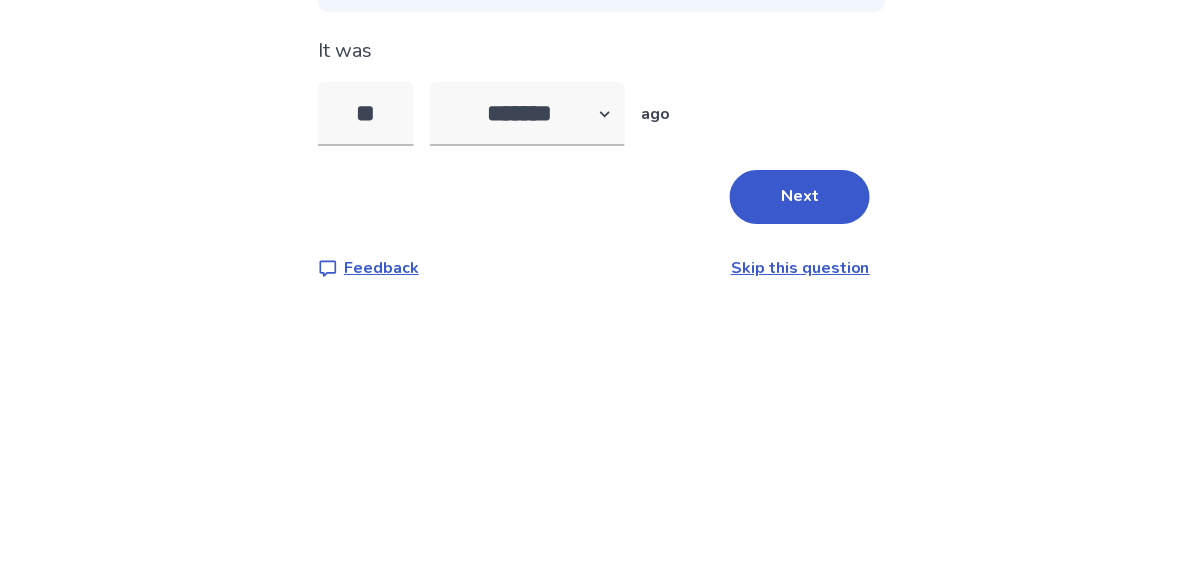 click on "Next" at bounding box center (800, 439) 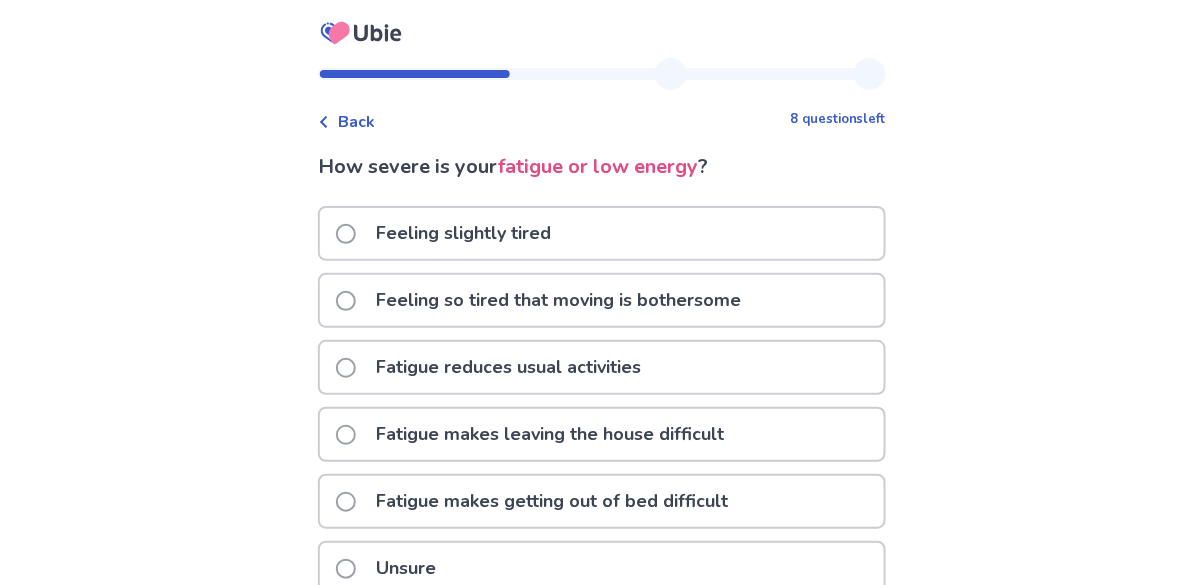 click on "Back" at bounding box center (346, 122) 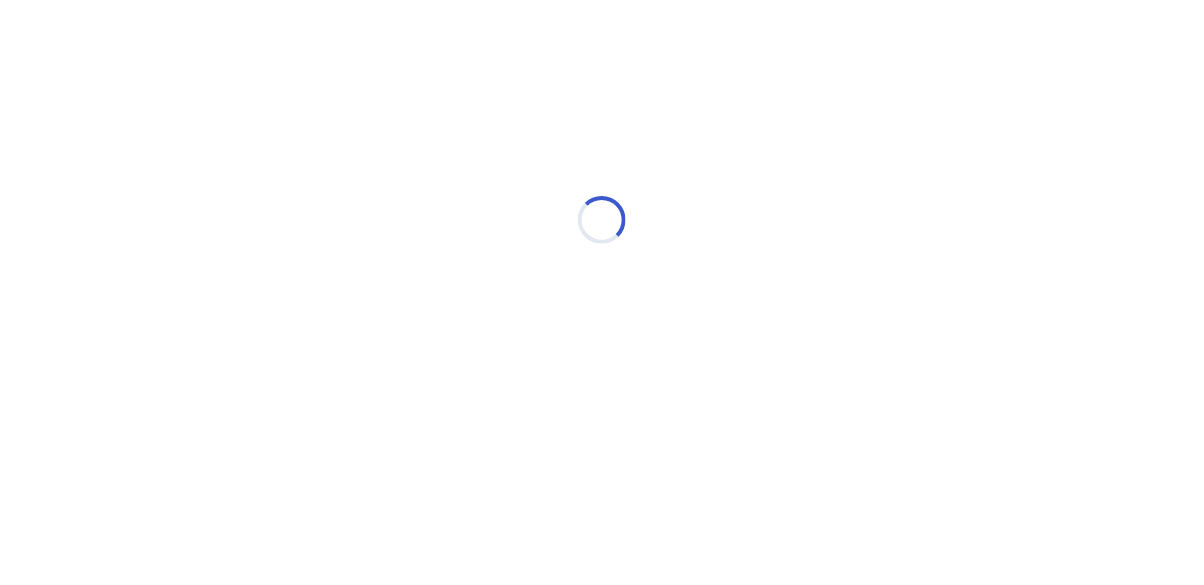 select on "*" 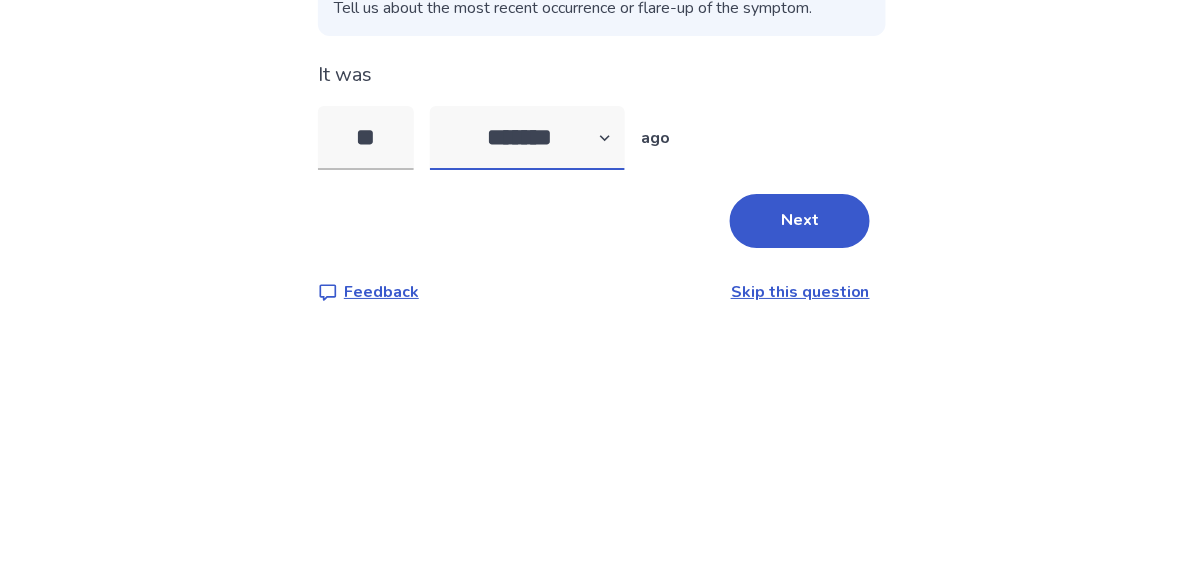click on "******* ****** ******* ******** *******" at bounding box center (527, 356) 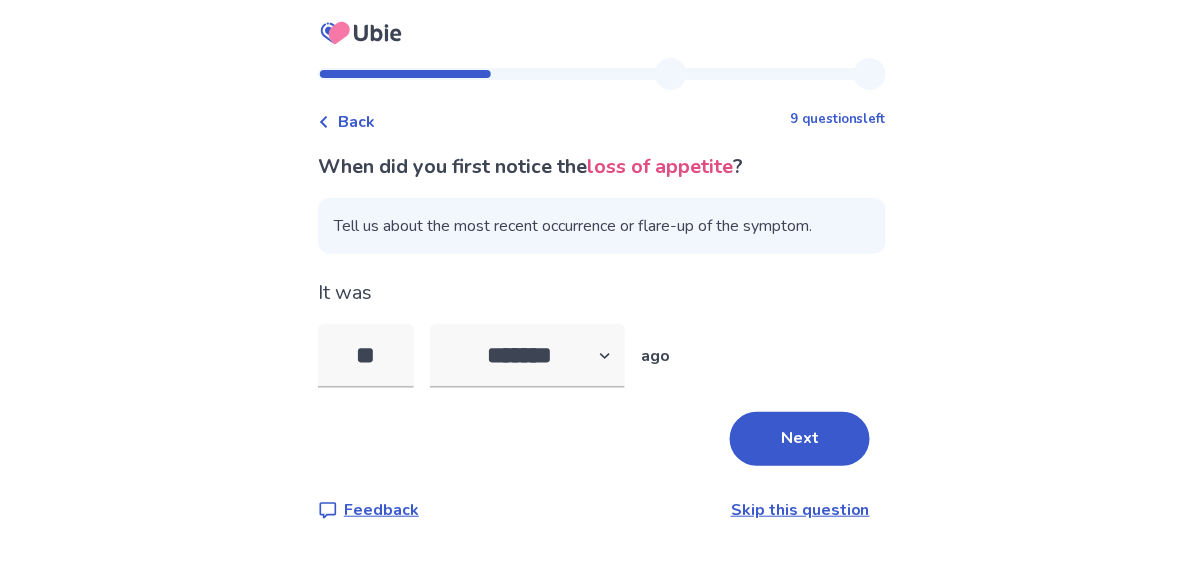 click on "Back 9   questions  left When did you first notice the  loss of appetite ? Tell us about the most recent occurrence or flare-up of the symptom. It was  ** ******* ****** ******* ******** *******  ago Next Feedback Skip this question" at bounding box center [602, 292] 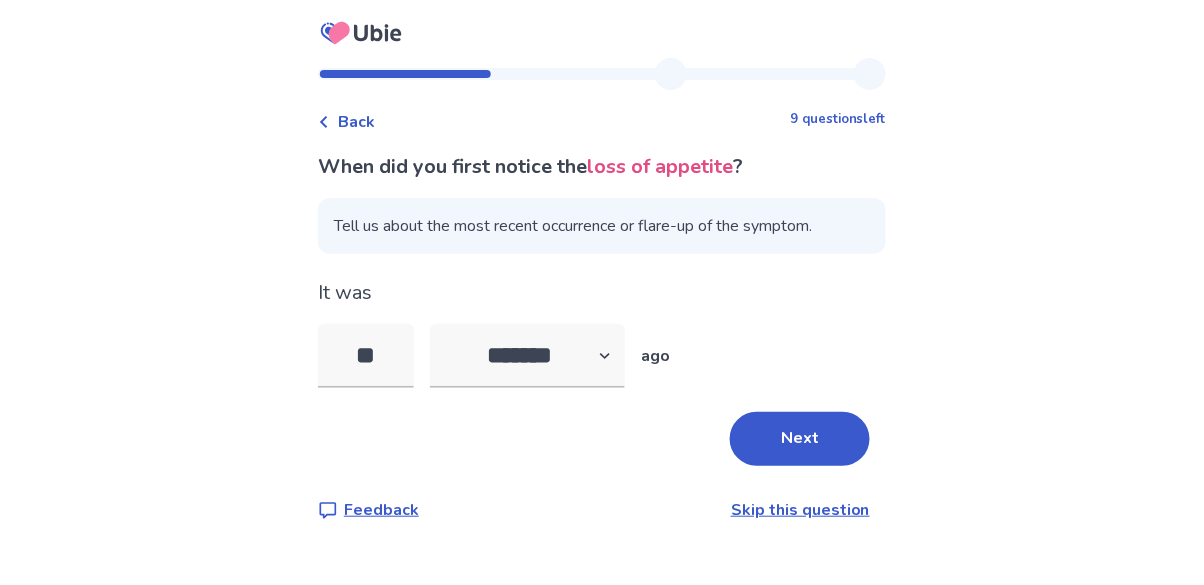 click on "Next" at bounding box center (800, 439) 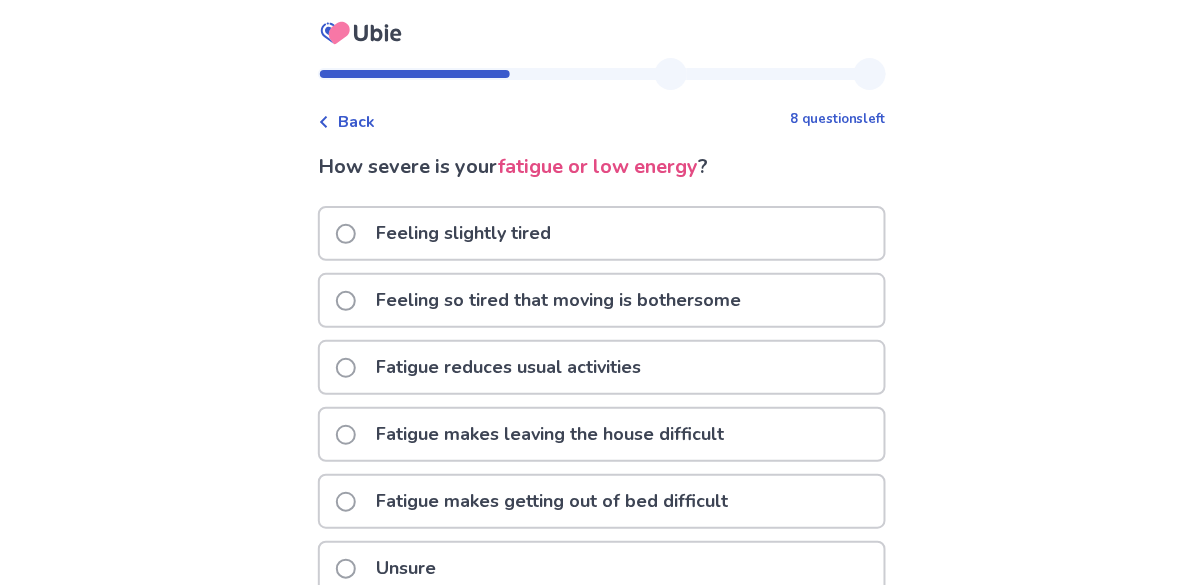 scroll, scrollTop: 13, scrollLeft: 0, axis: vertical 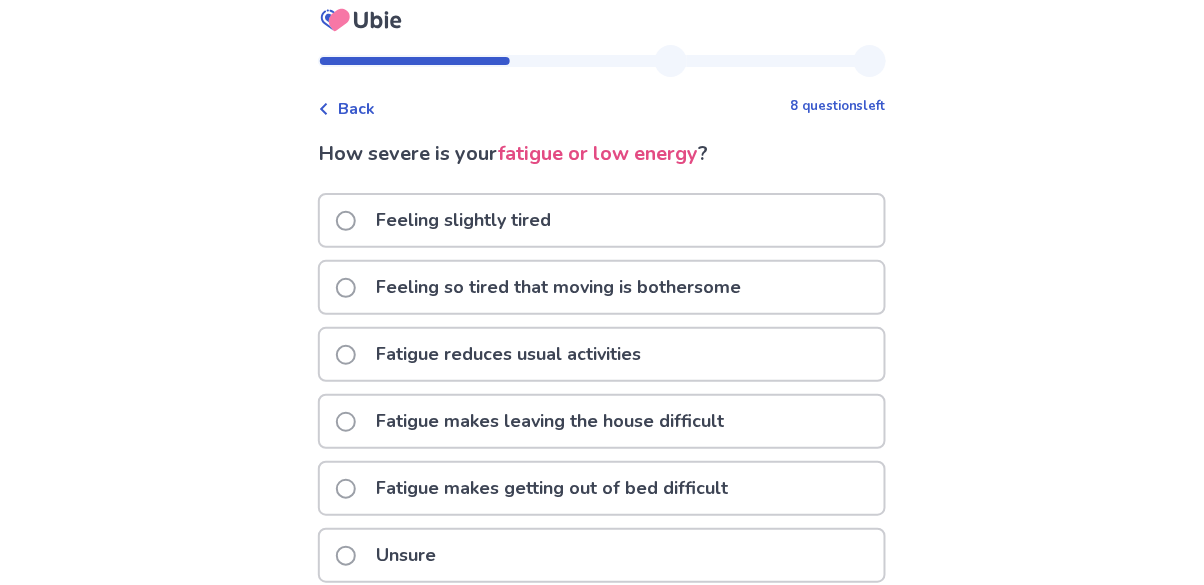 click on "Feeling so tired that moving is bothersome" at bounding box center (544, 287) 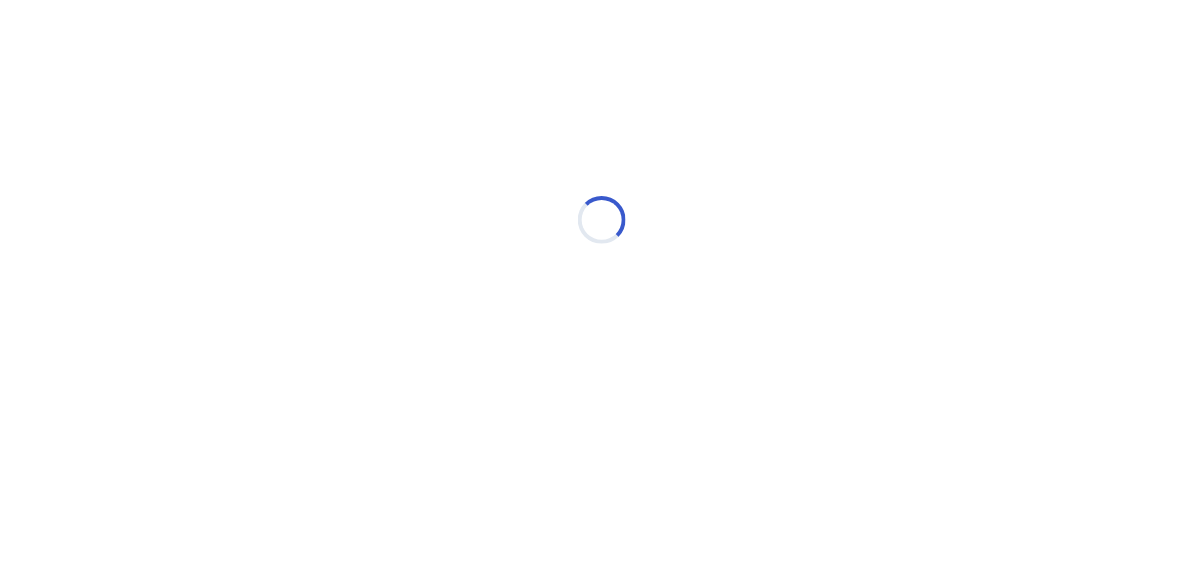 scroll, scrollTop: 0, scrollLeft: 0, axis: both 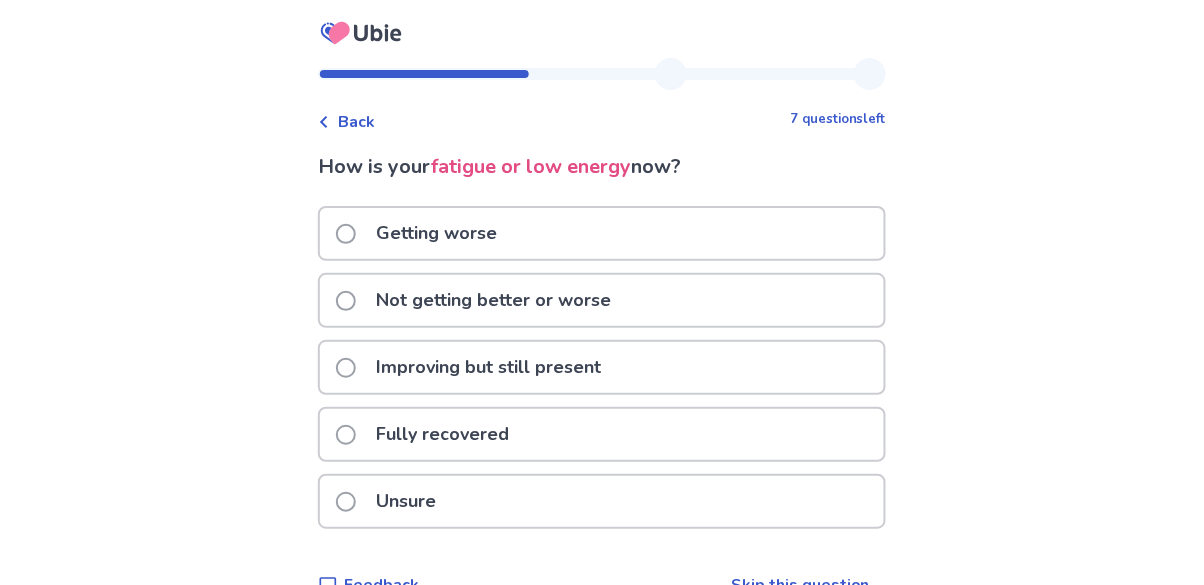 click at bounding box center (346, 502) 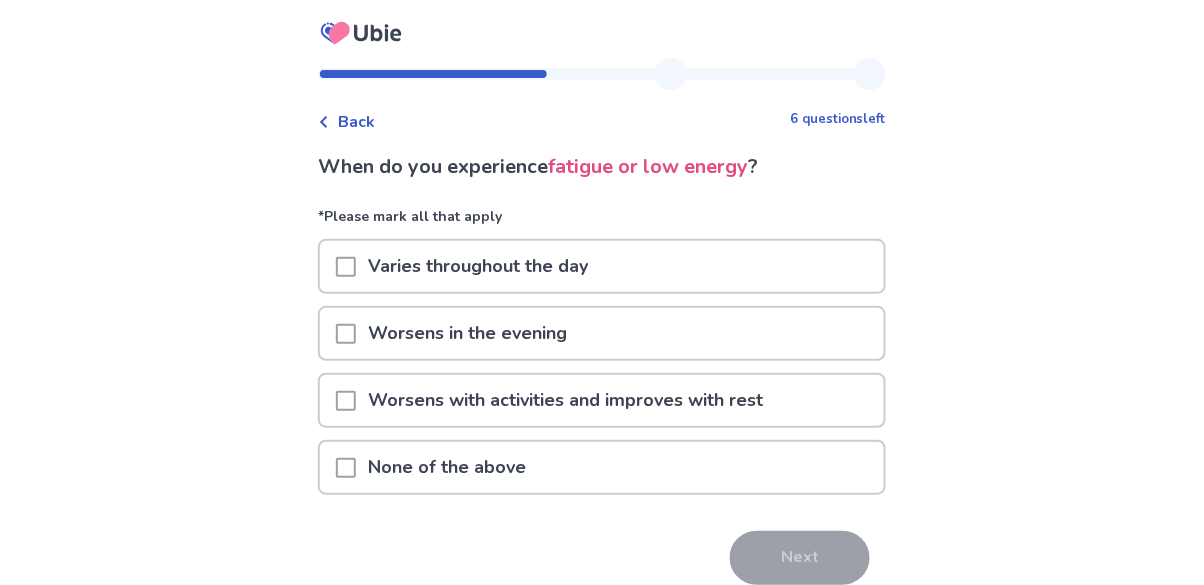 click at bounding box center [346, 267] 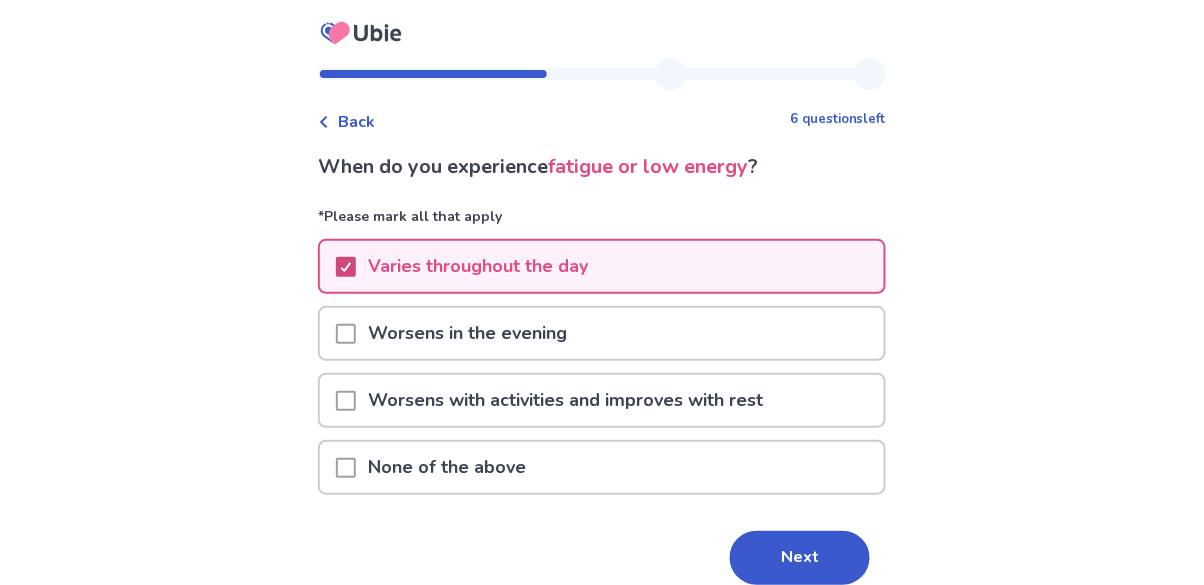 click at bounding box center [346, 401] 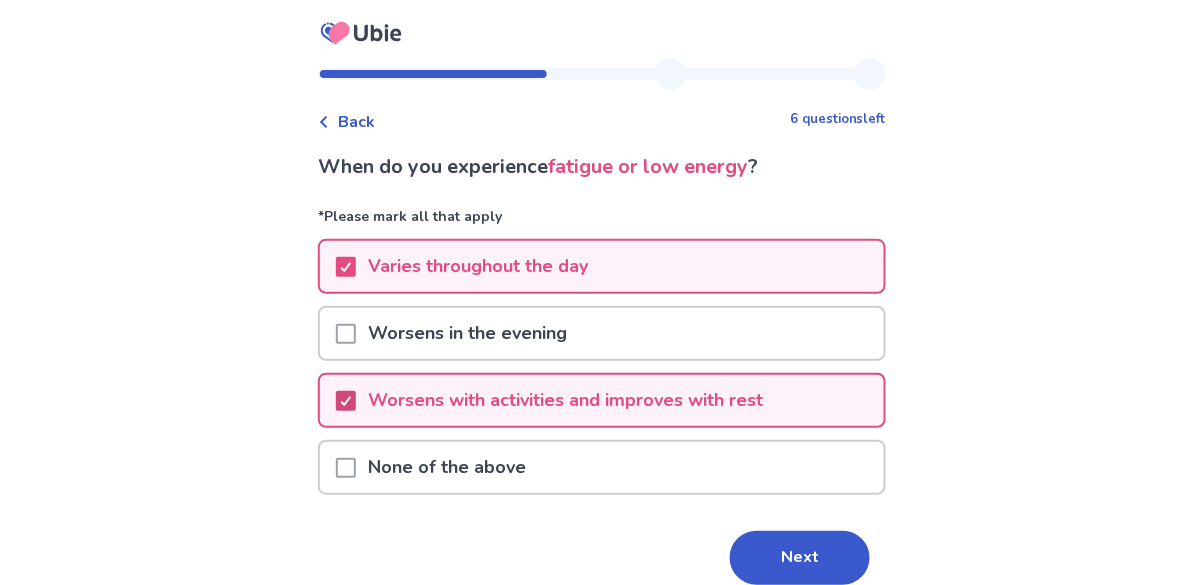 click 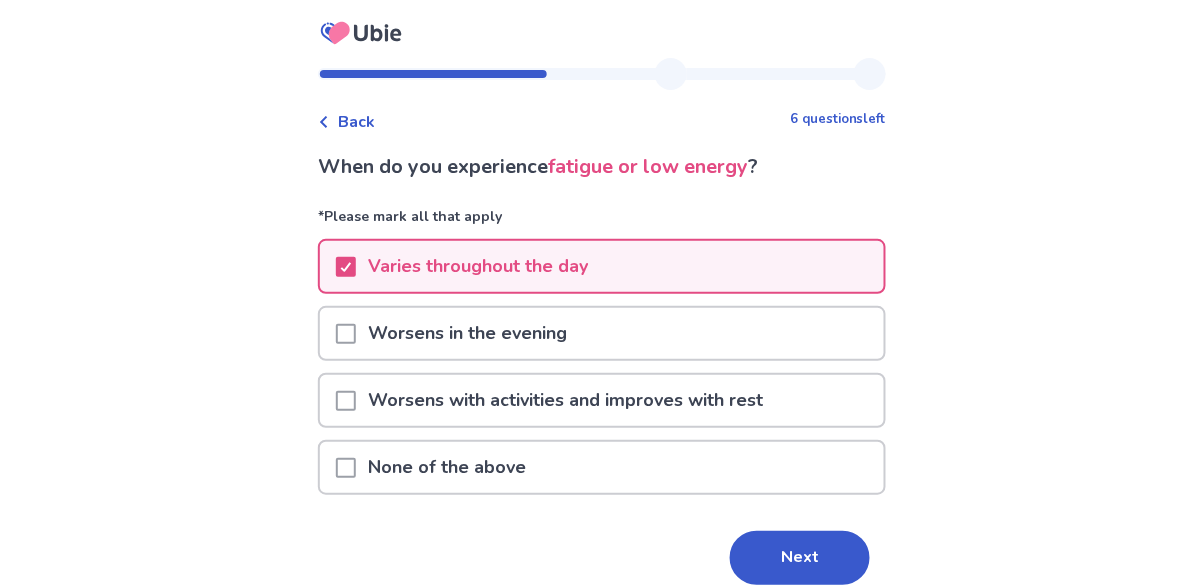 click on "Next" at bounding box center (800, 558) 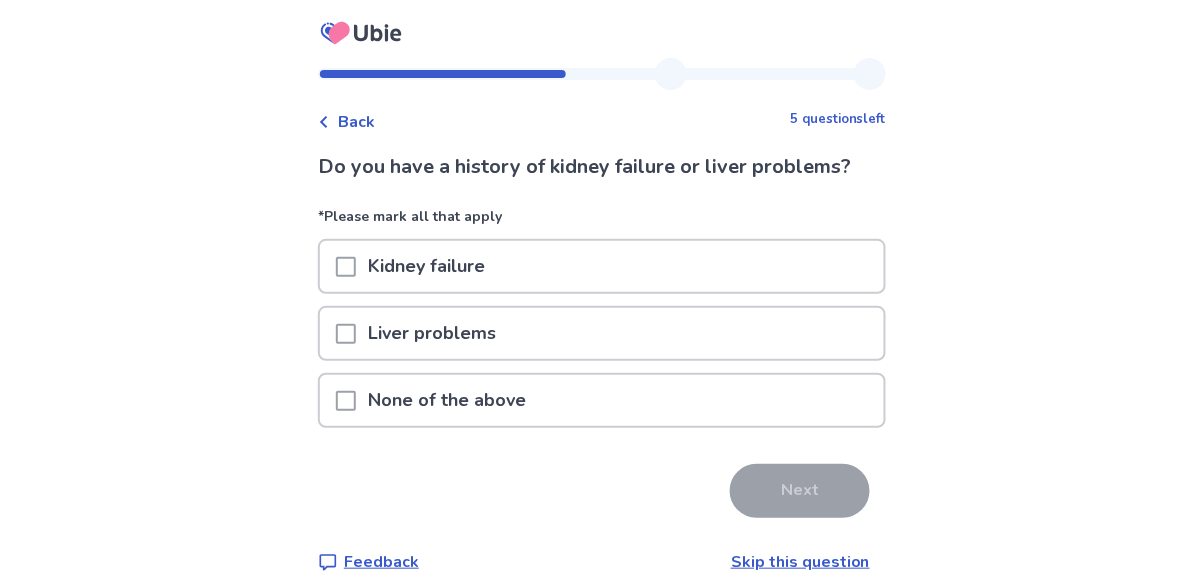 click on "Back" at bounding box center (356, 122) 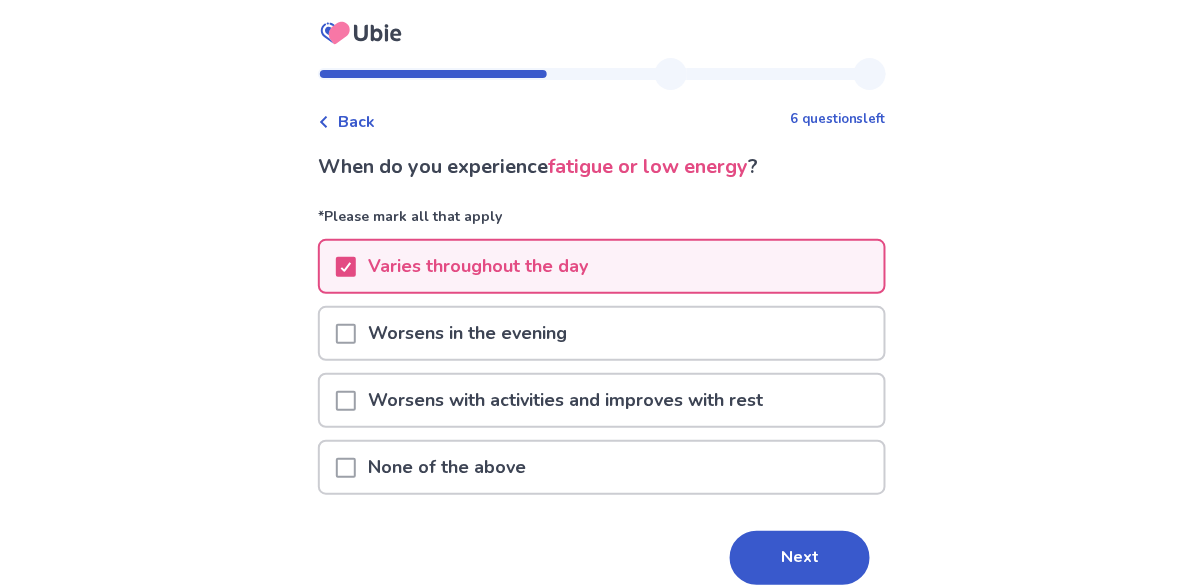click at bounding box center (346, 401) 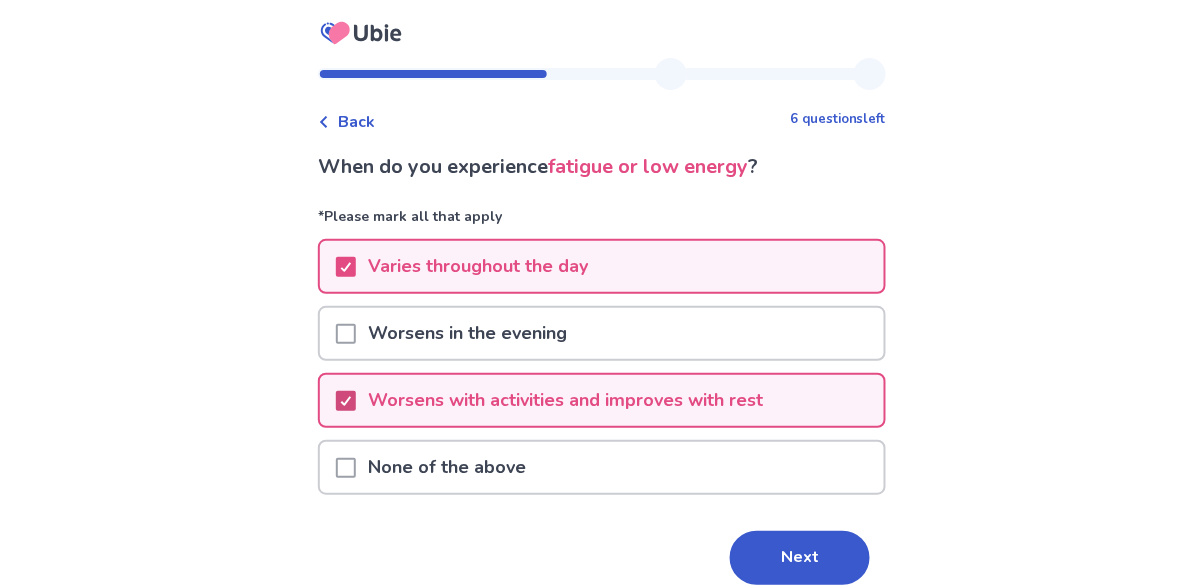 click on "Next" at bounding box center [800, 558] 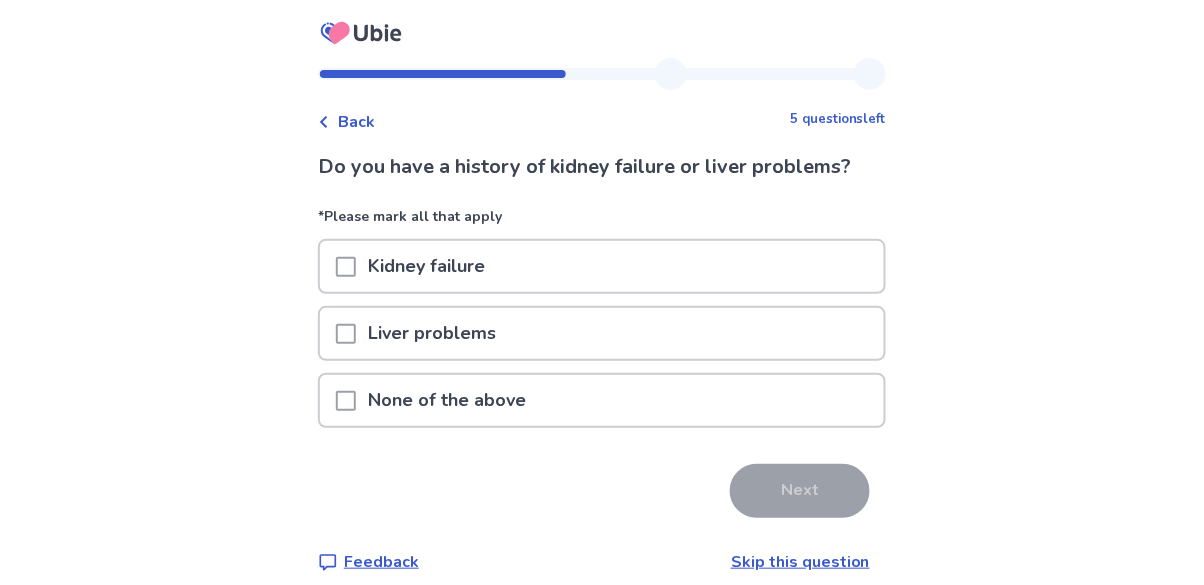 click on "Back" at bounding box center (356, 122) 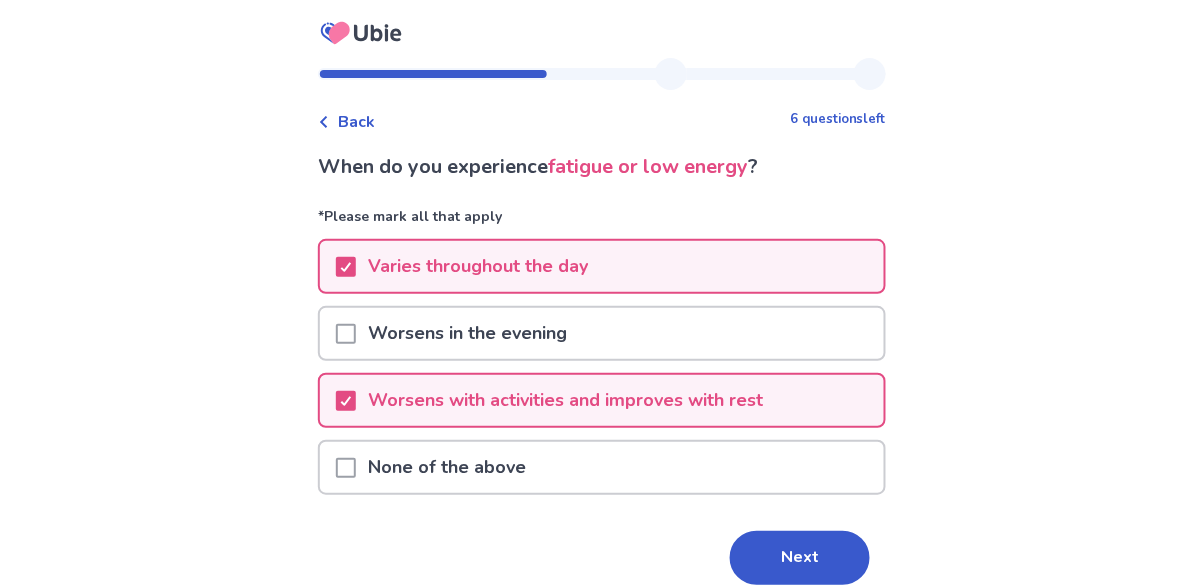 click 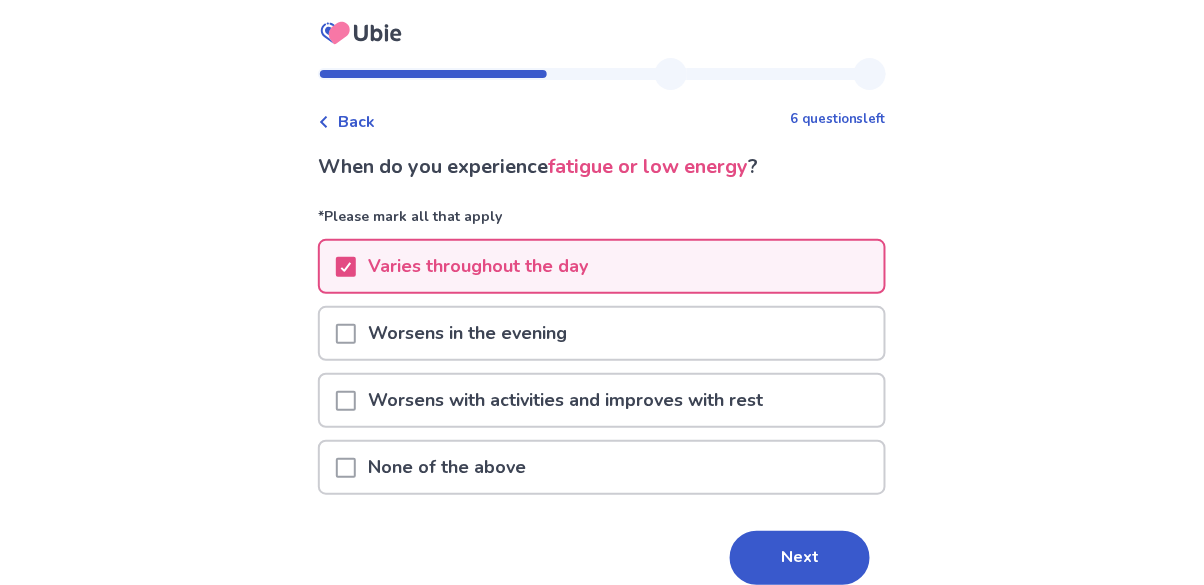 click on "Next" at bounding box center [800, 558] 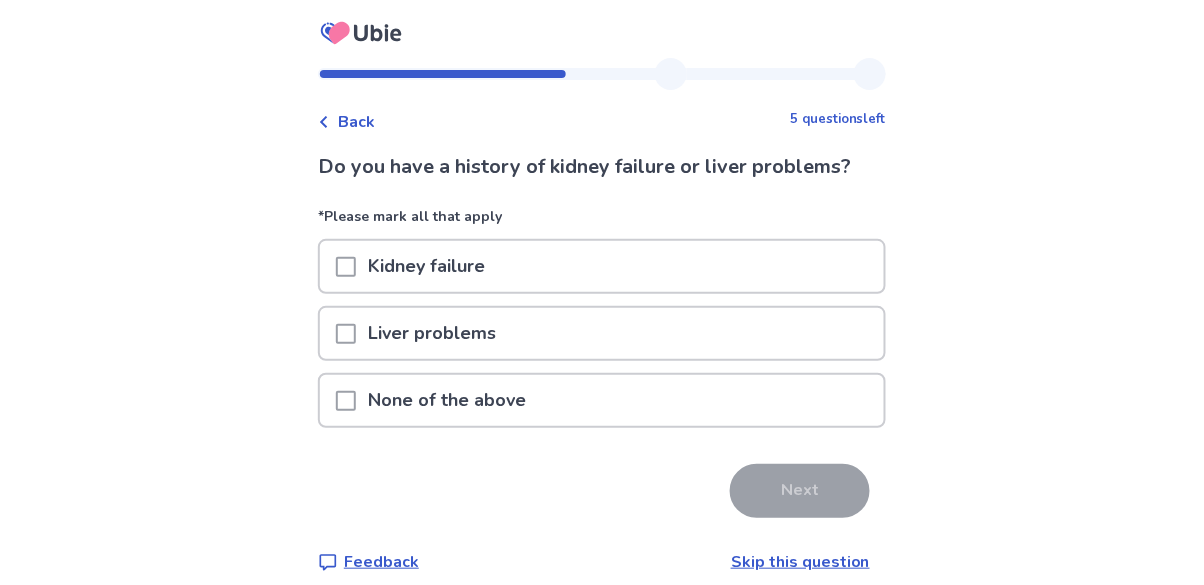 click at bounding box center (346, 401) 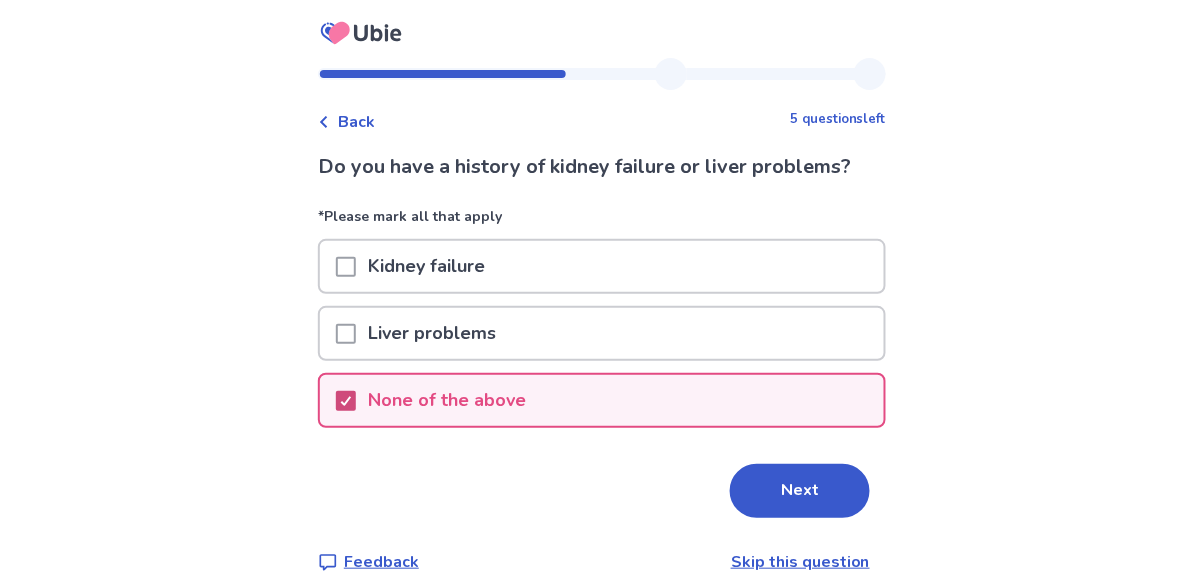click on "Next" at bounding box center [800, 491] 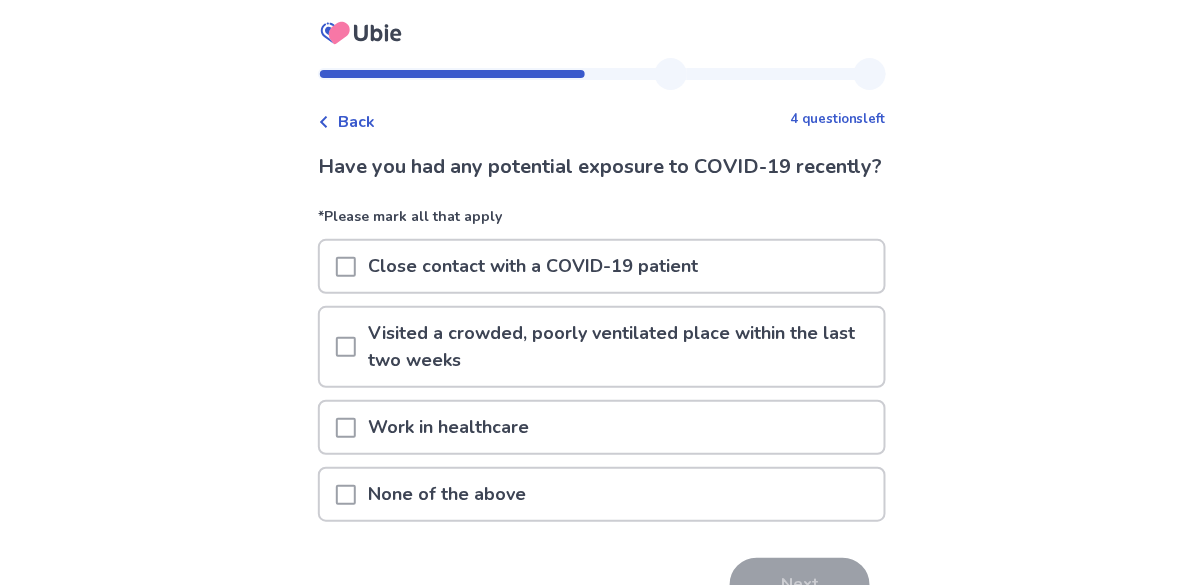 click at bounding box center [346, 495] 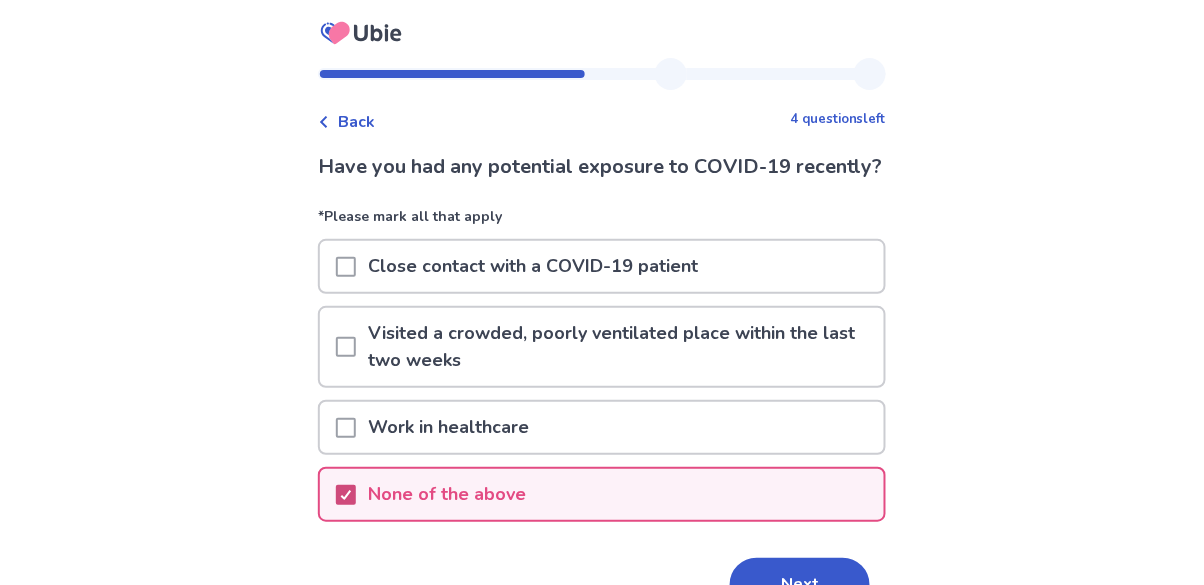 click on "Next" at bounding box center [800, 585] 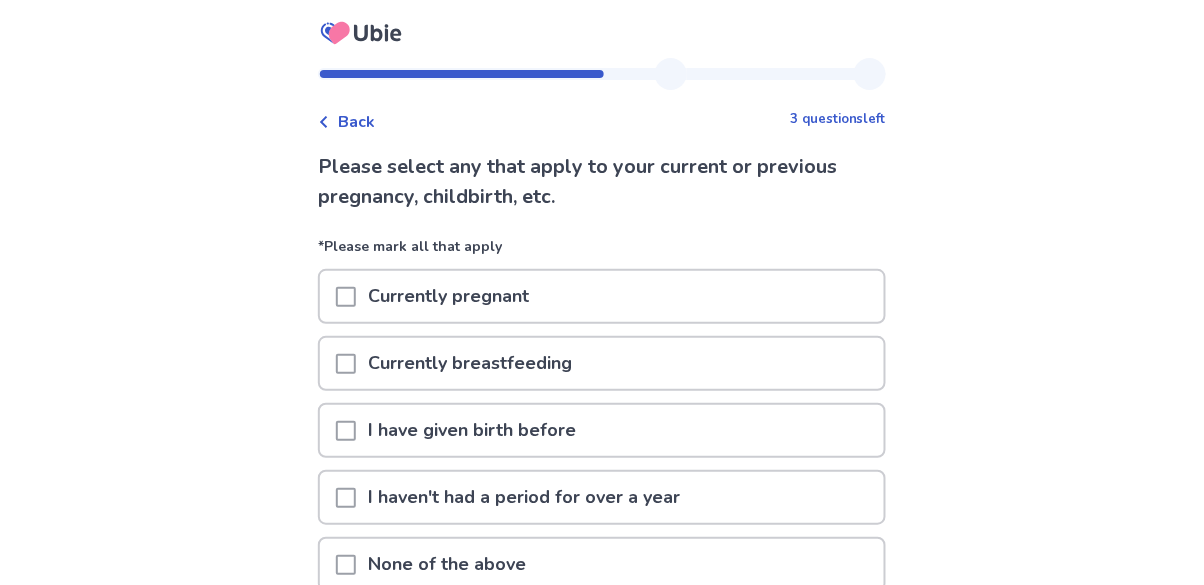 click at bounding box center [346, 565] 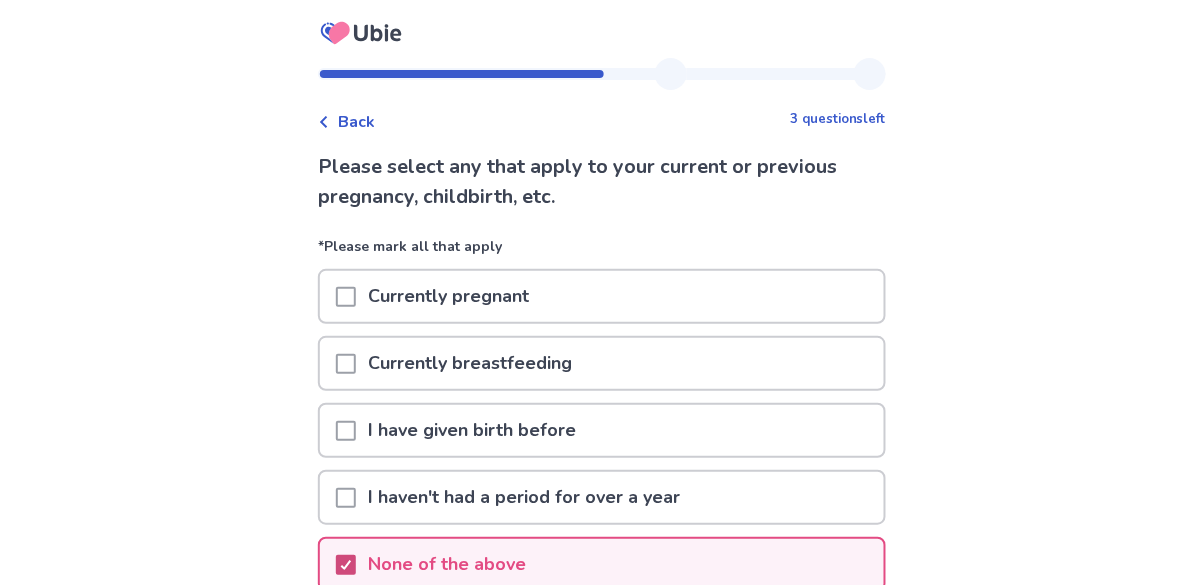 click on "Please select any that apply to your current or previous pregnancy, childbirth, etc. *Please mark all that apply Currently pregnant Currently breastfeeding I have given birth before I haven't had a period for over a year None of the above Next Feedback Skip this question" at bounding box center (602, 445) 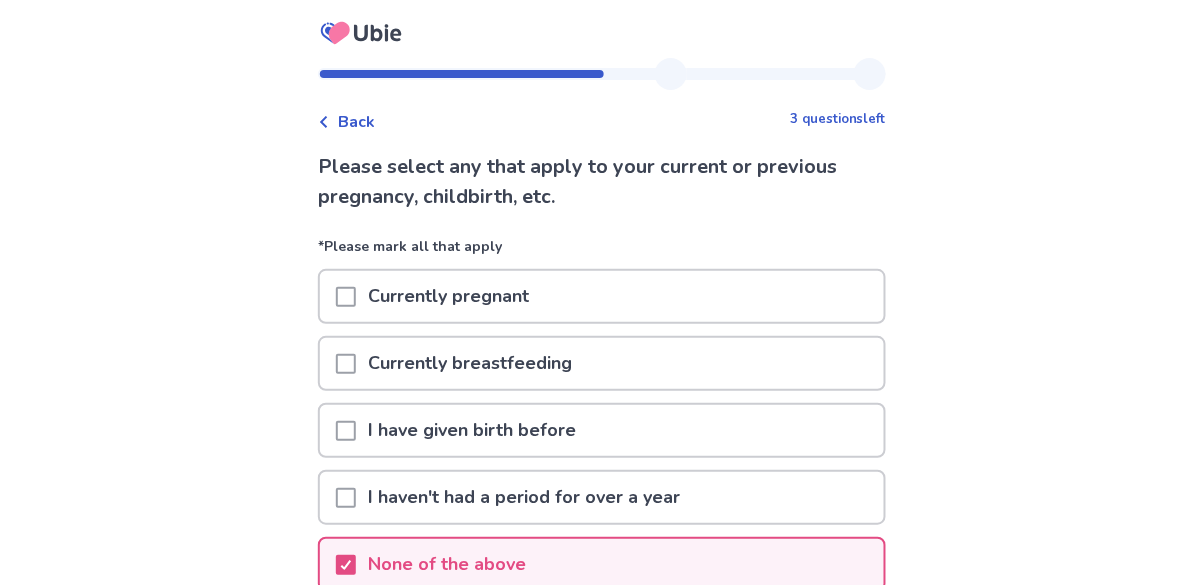 click on "Next" at bounding box center [800, 655] 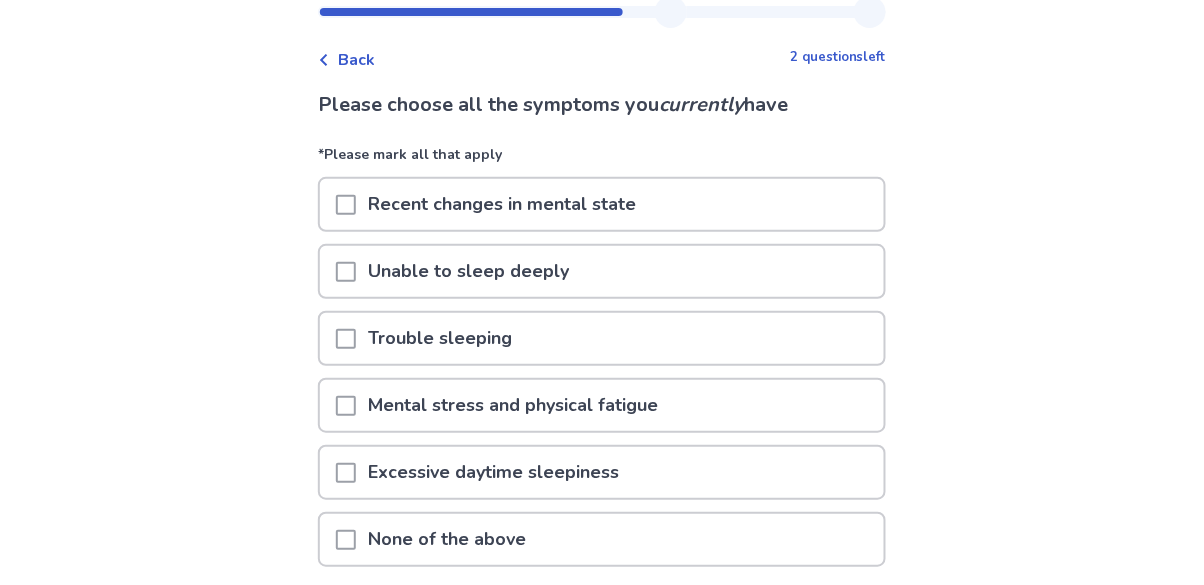 scroll, scrollTop: 67, scrollLeft: 0, axis: vertical 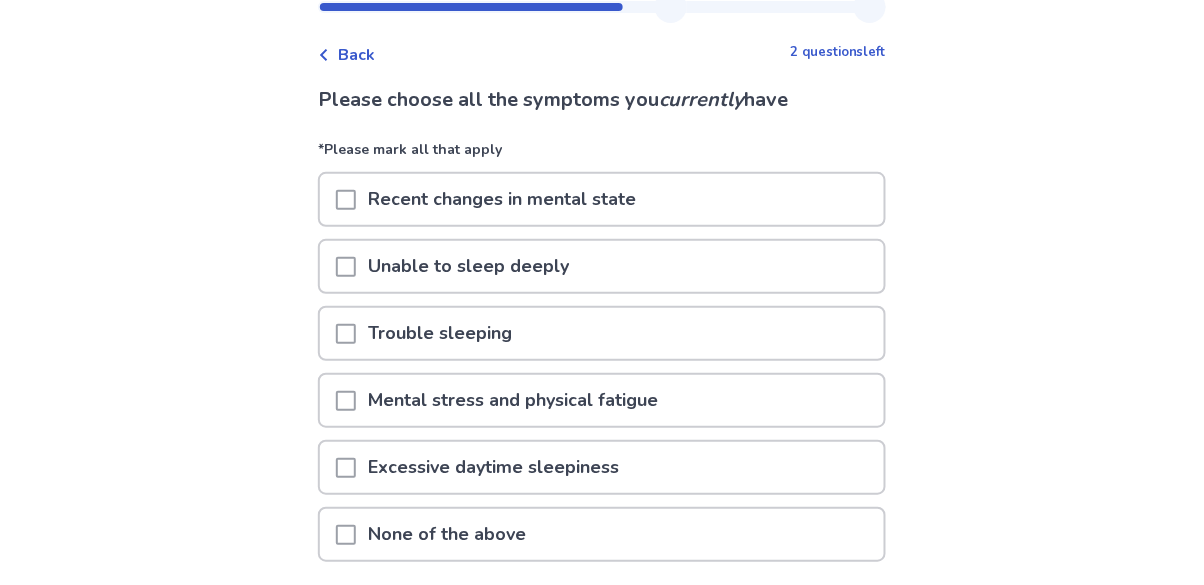 click at bounding box center [346, 468] 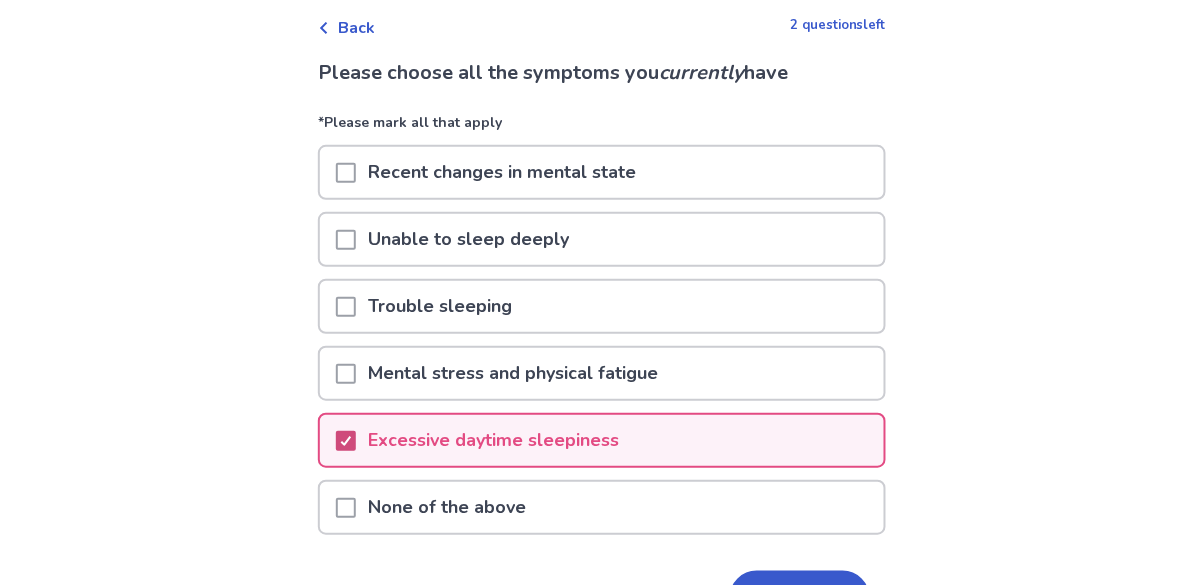 scroll, scrollTop: 105, scrollLeft: 0, axis: vertical 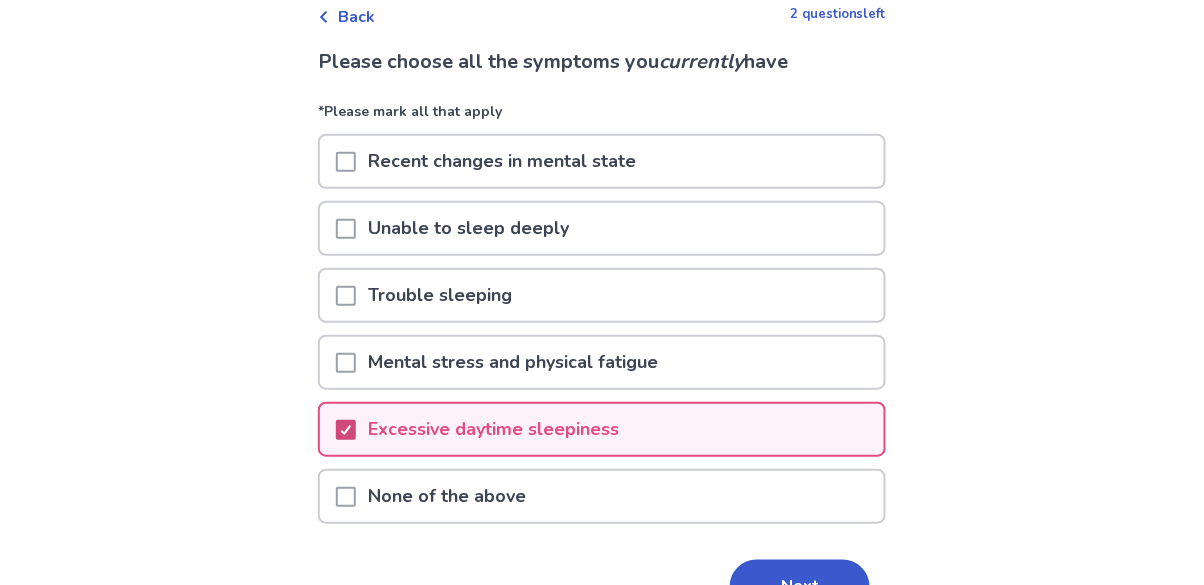 click on "Next" at bounding box center [800, 587] 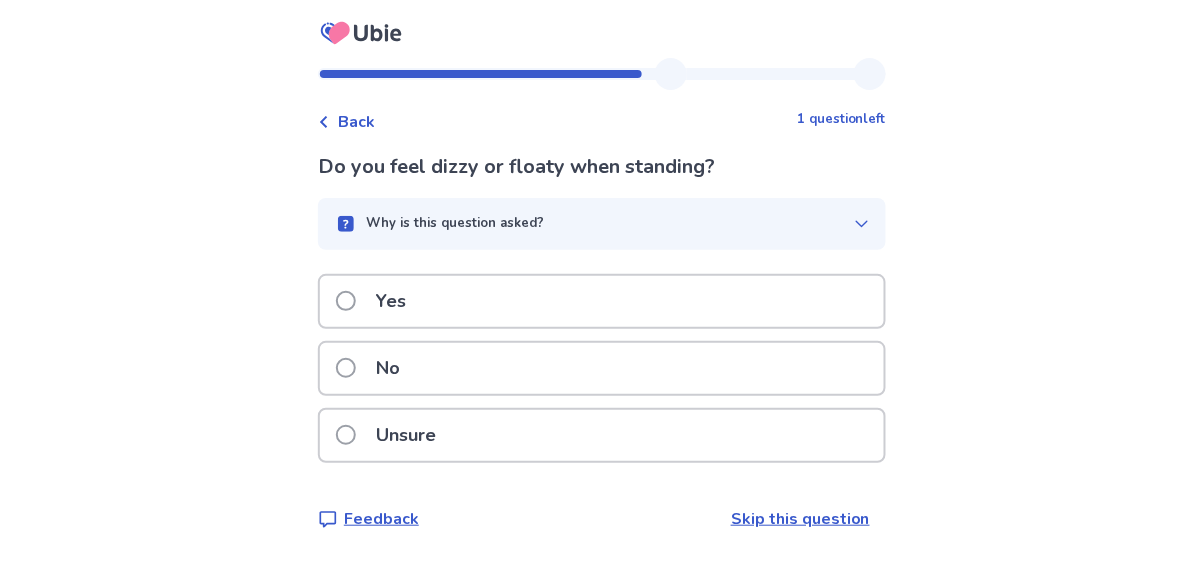 click on "Yes" at bounding box center (377, 301) 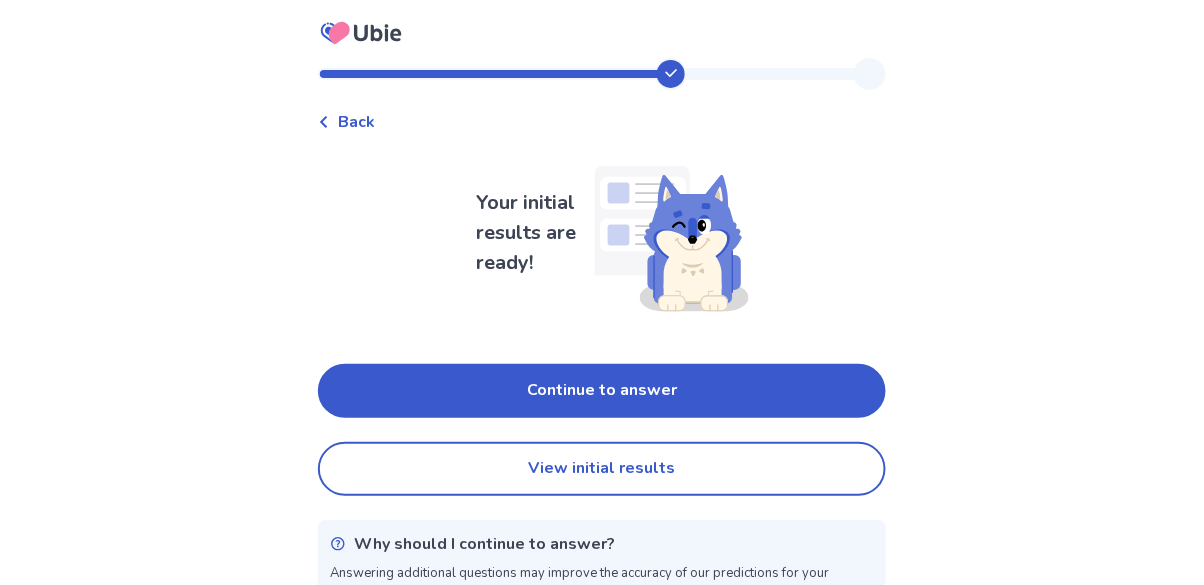 click on "View initial results" at bounding box center (602, 469) 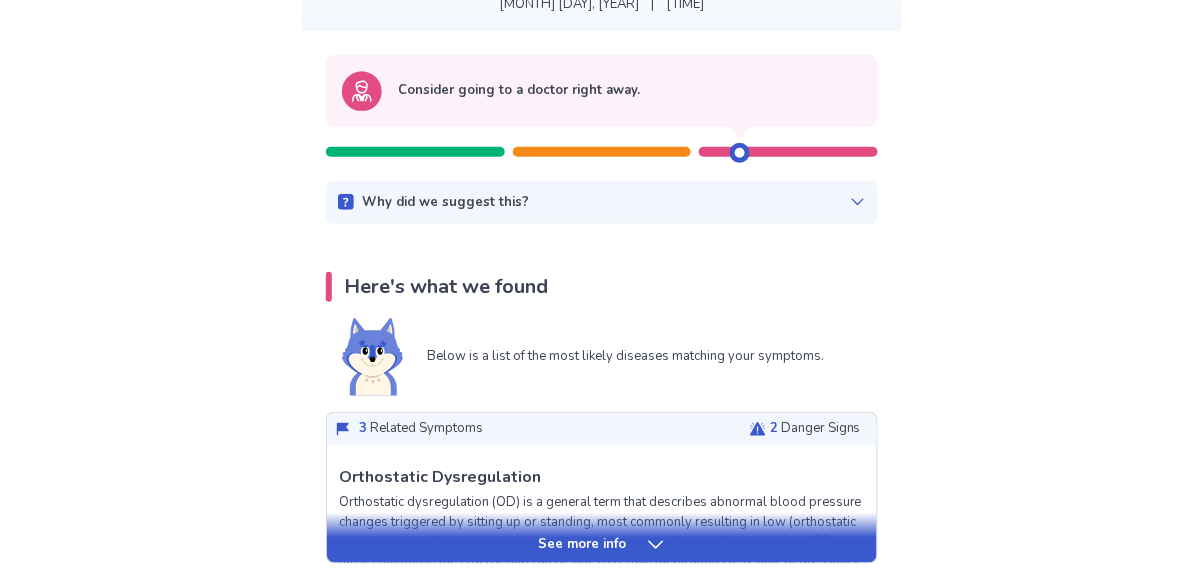 scroll, scrollTop: 165, scrollLeft: 0, axis: vertical 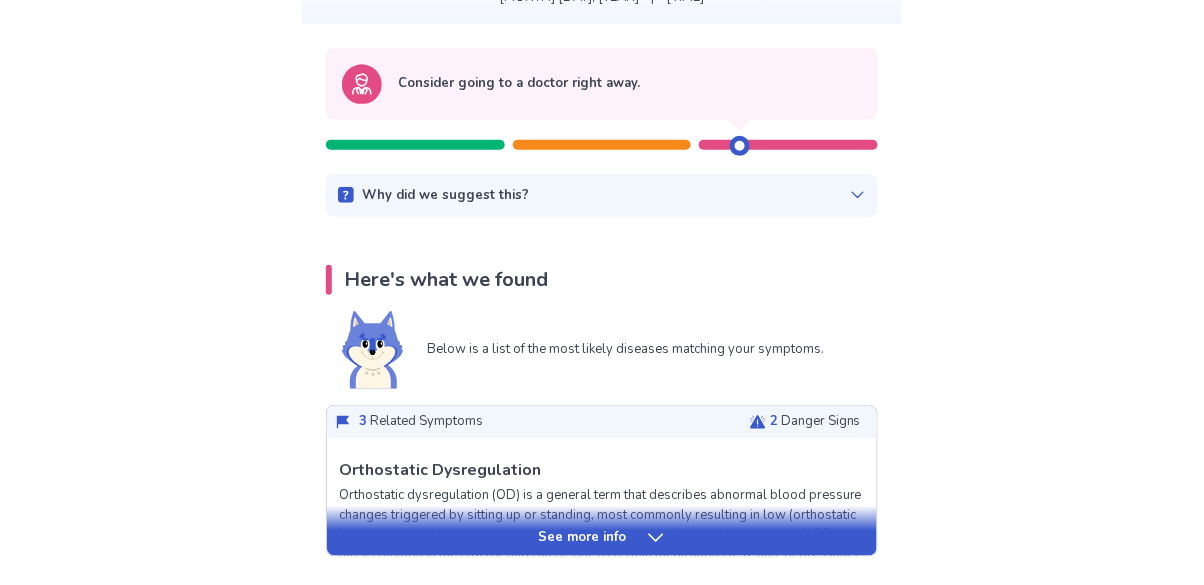click on "See more info" at bounding box center [602, 538] 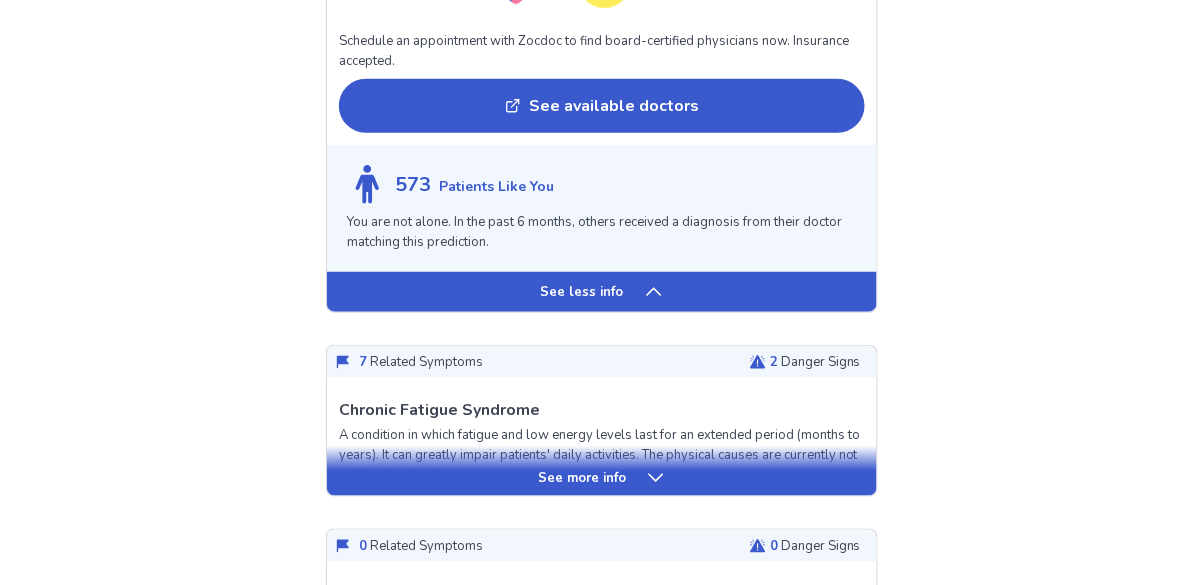 scroll, scrollTop: 1978, scrollLeft: 0, axis: vertical 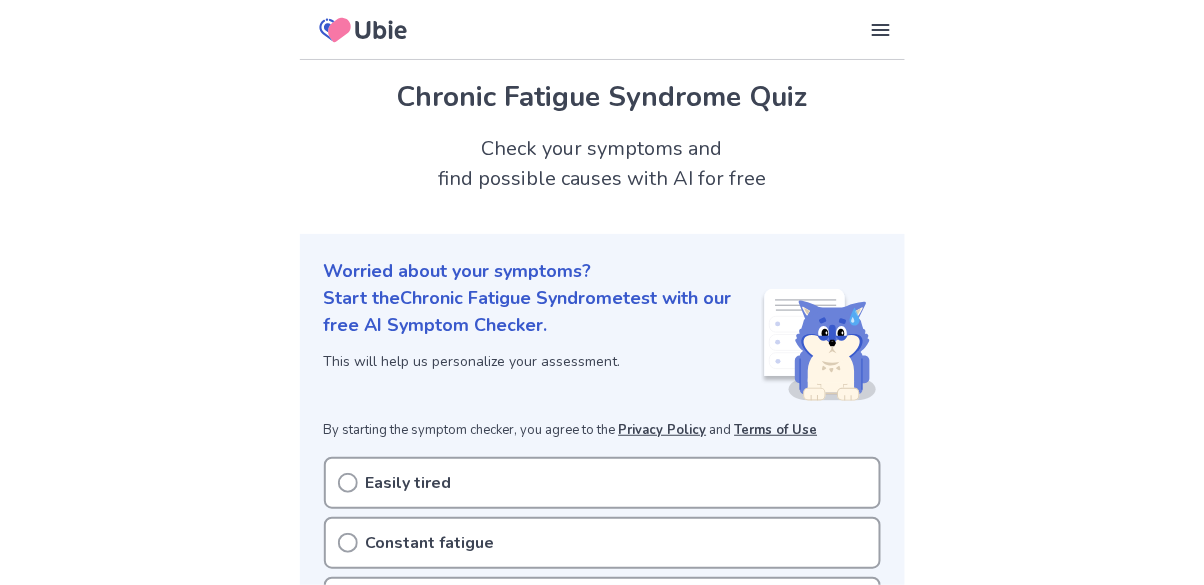 click 